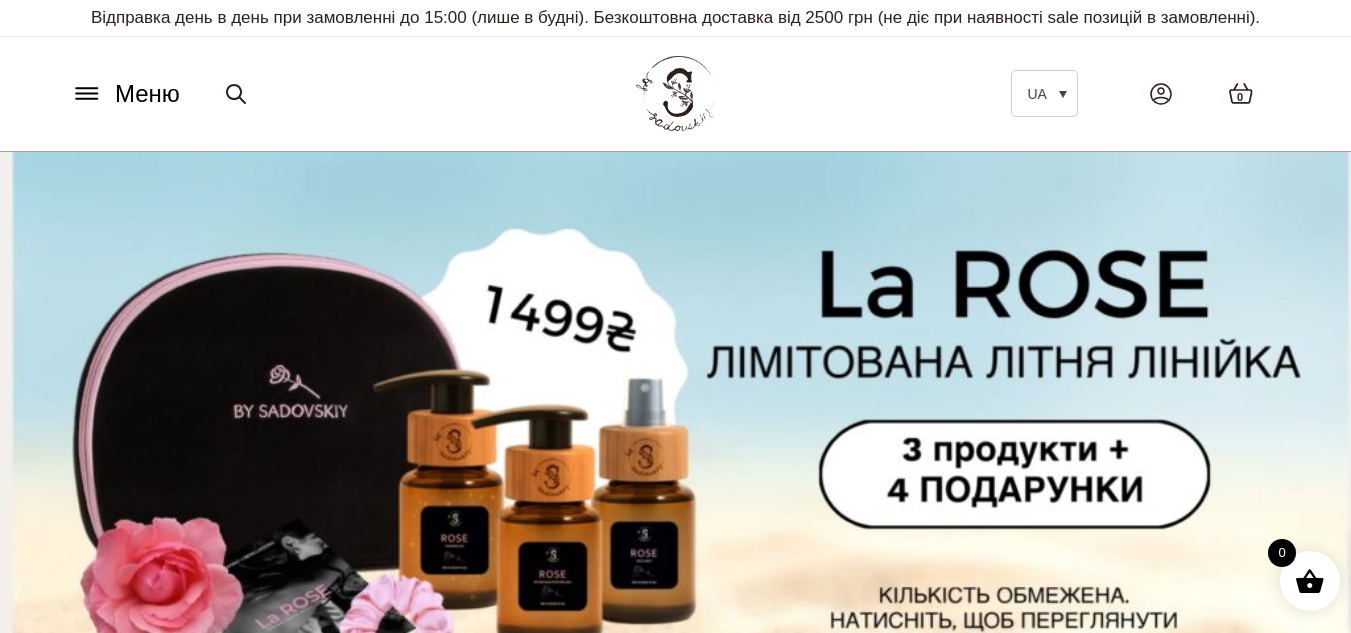 scroll, scrollTop: 0, scrollLeft: 0, axis: both 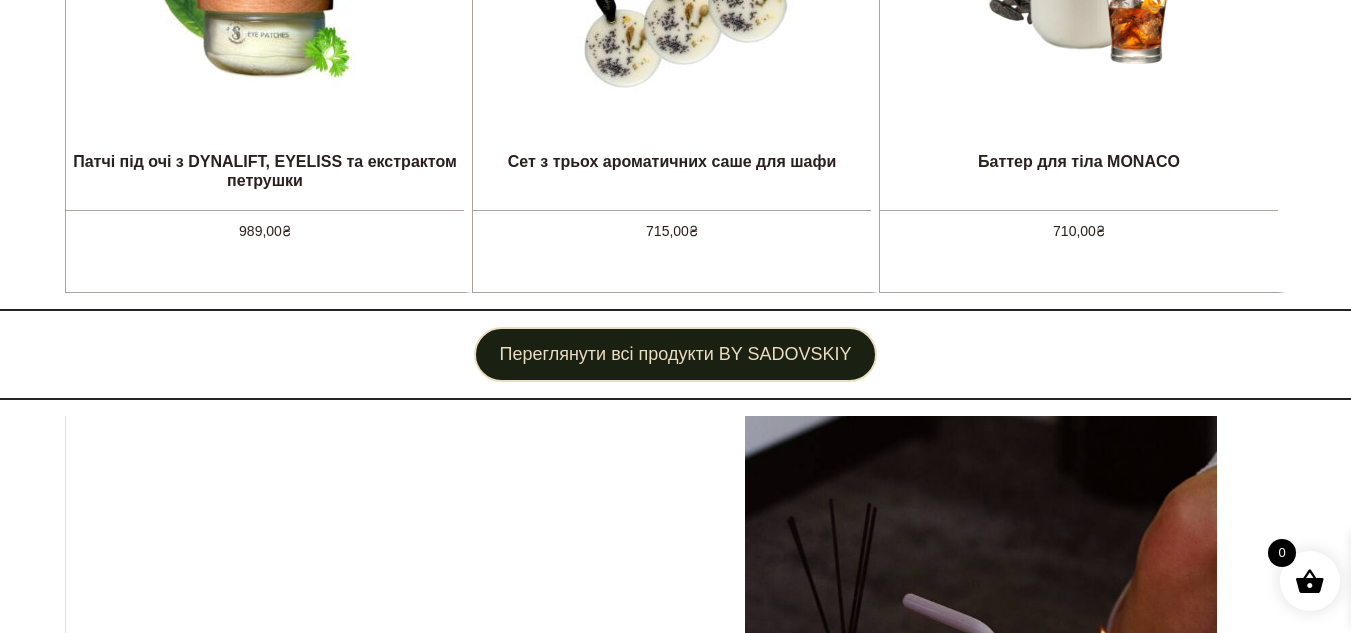 click on "Переглянути всі продукти BY SADOVSKIY" at bounding box center (676, 354) 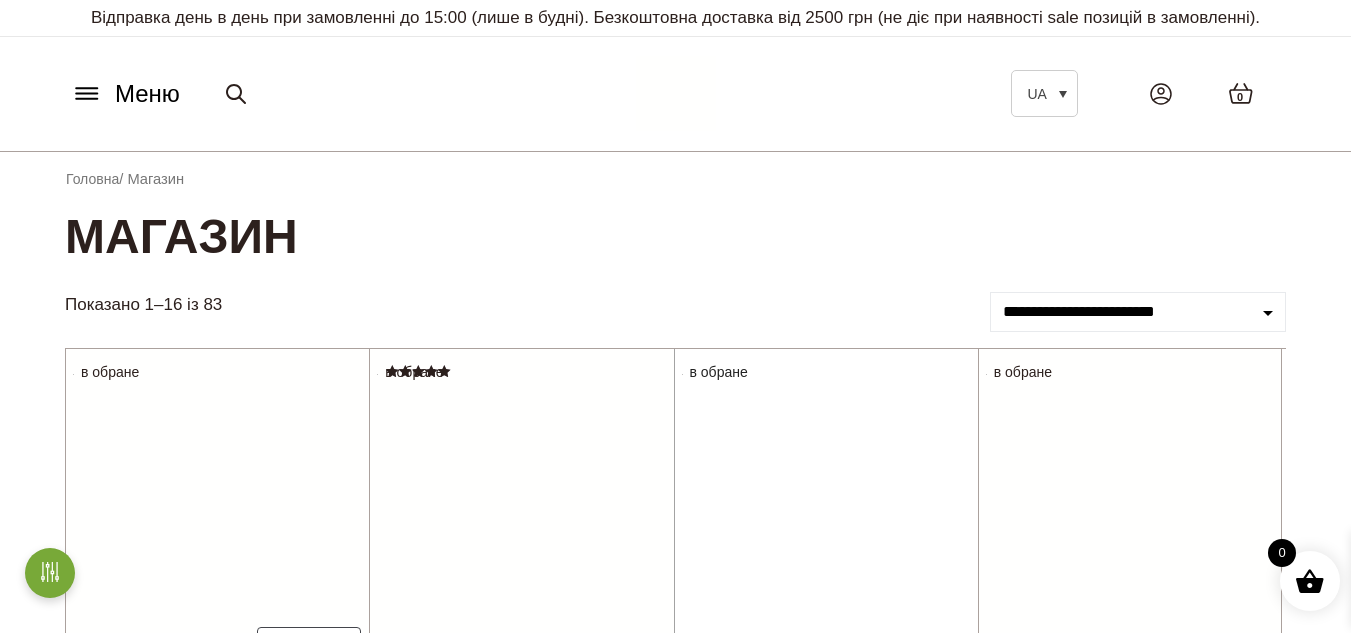 scroll, scrollTop: 0, scrollLeft: 0, axis: both 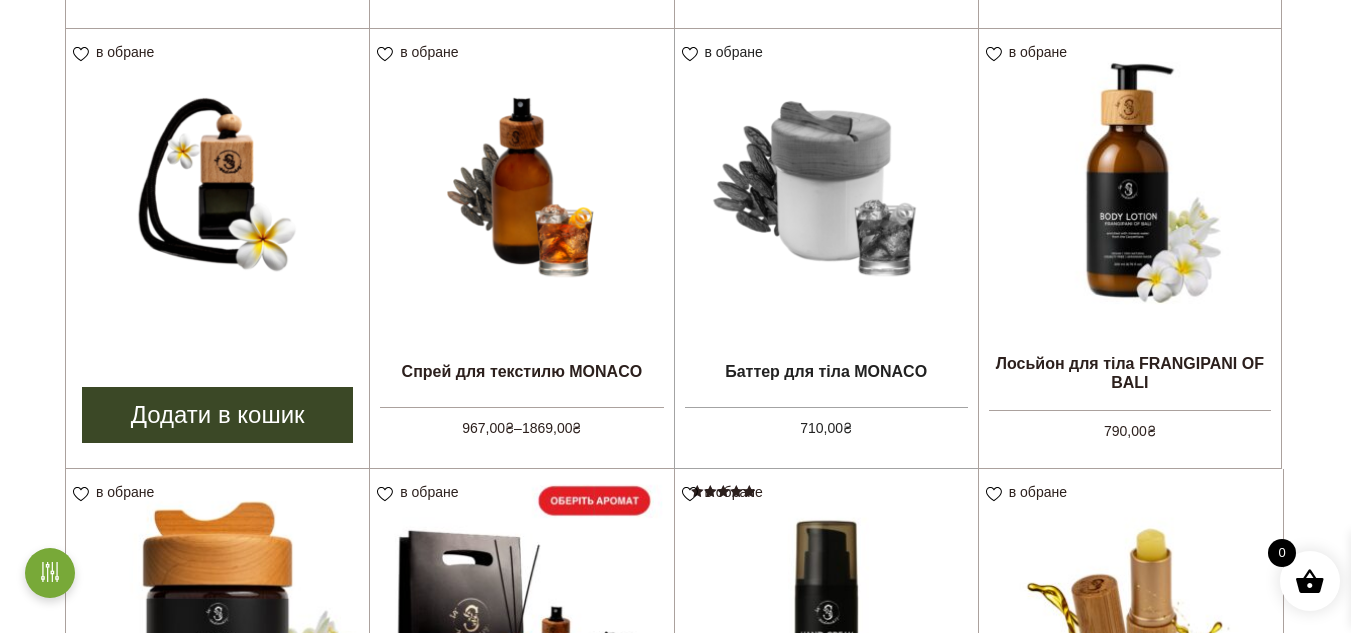click at bounding box center [217, 180] 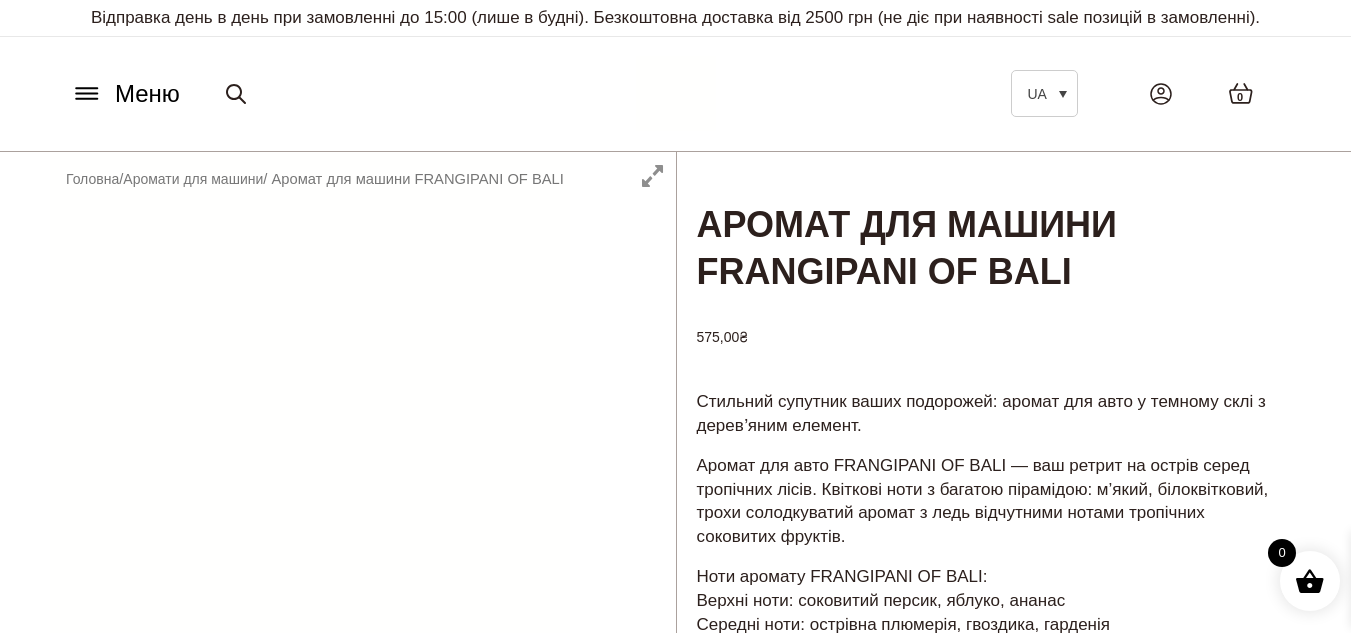 scroll, scrollTop: 0, scrollLeft: 0, axis: both 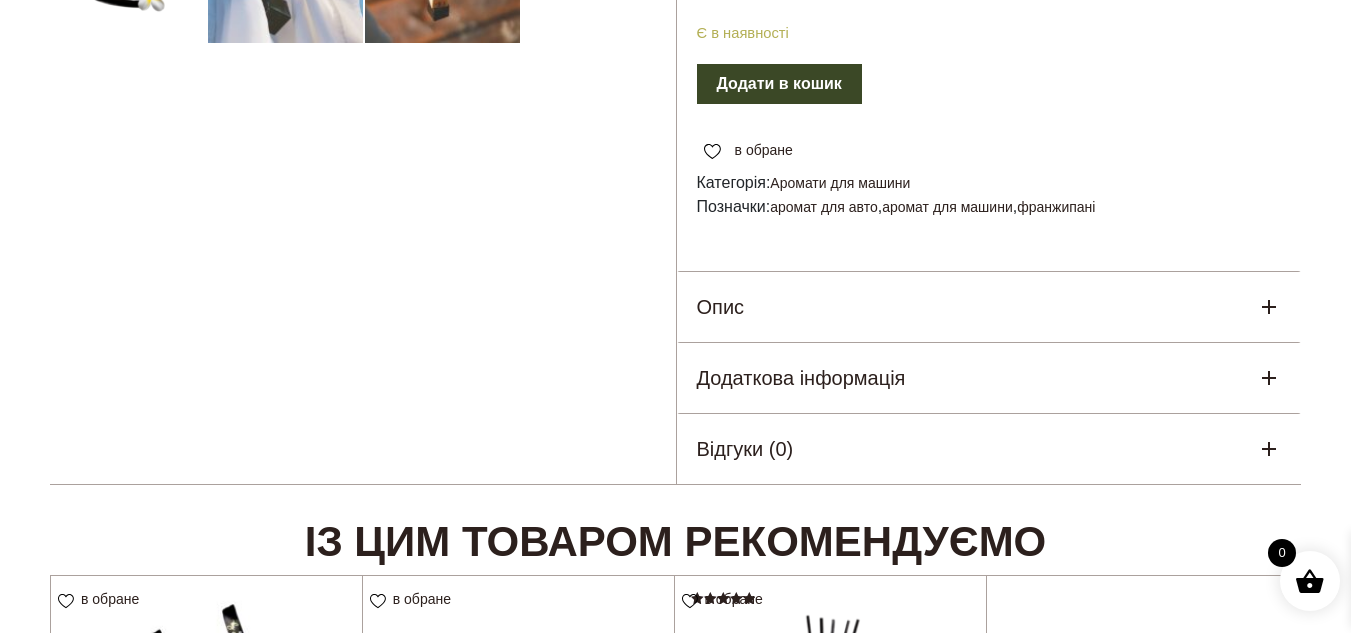 click 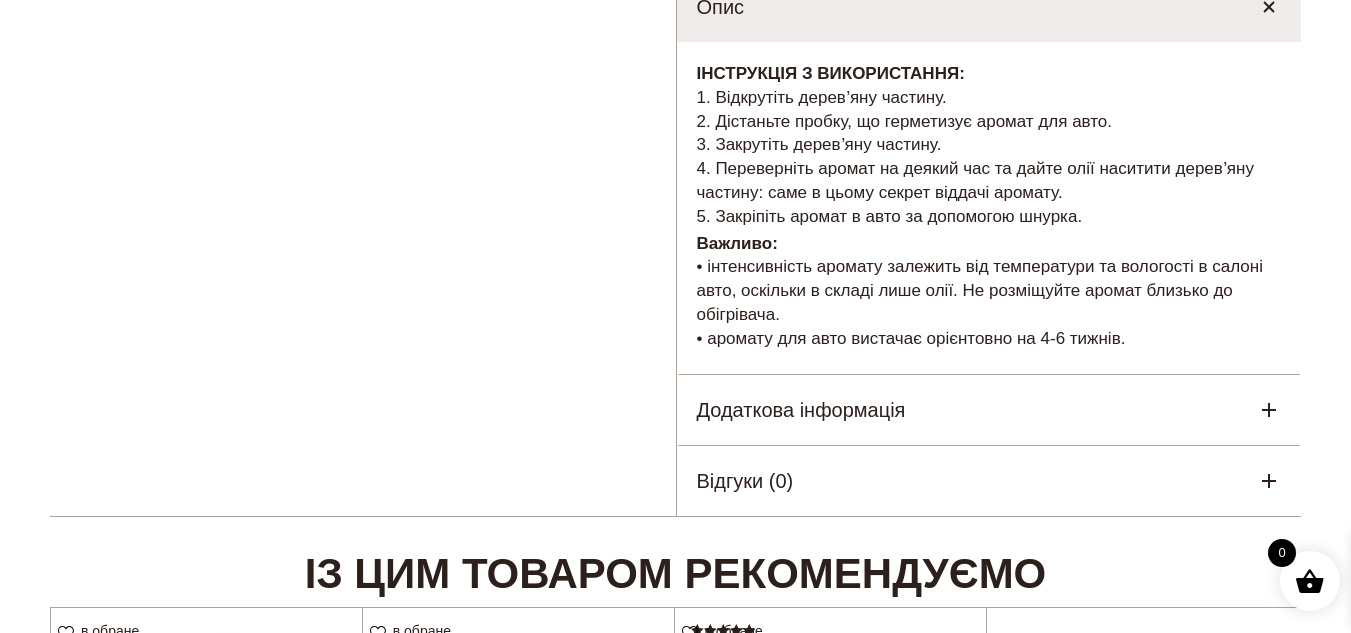 scroll, scrollTop: 1200, scrollLeft: 0, axis: vertical 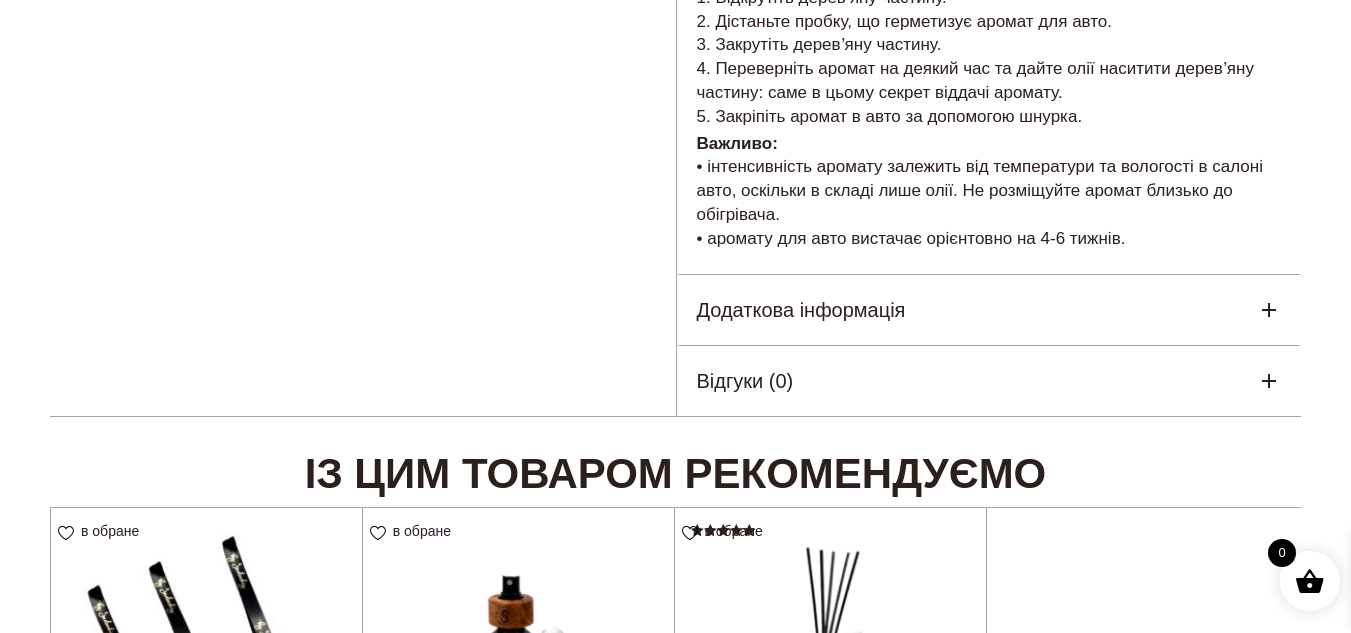 click 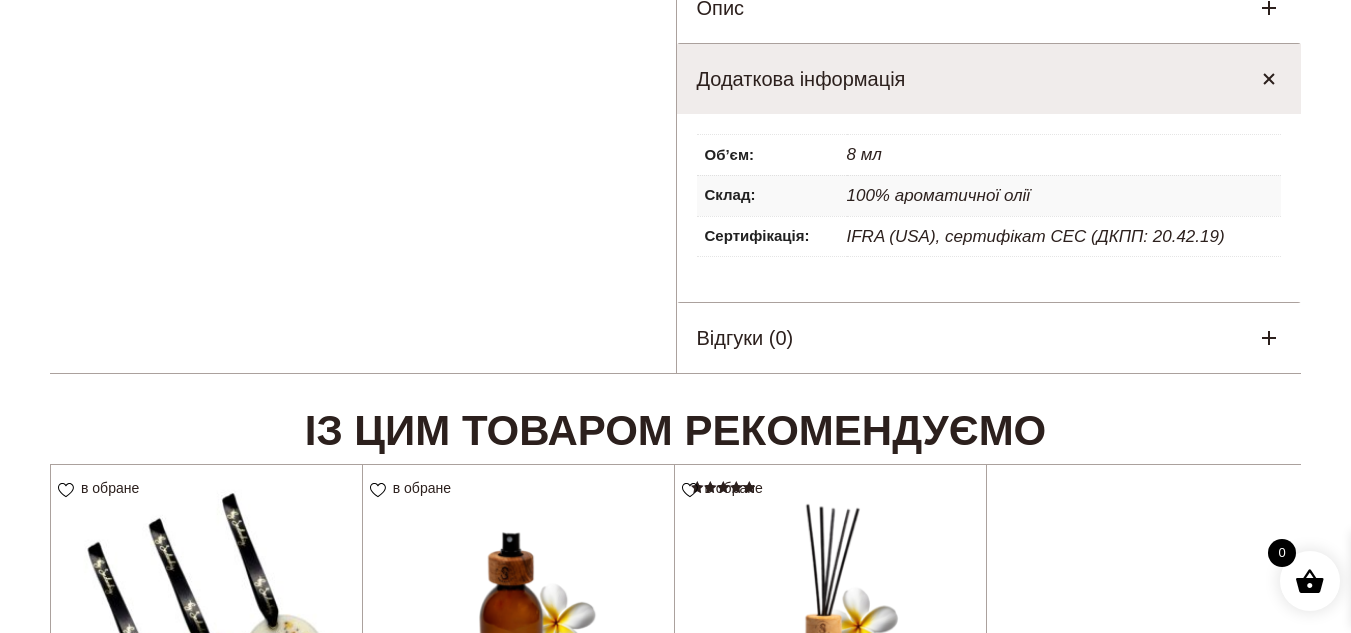 scroll, scrollTop: 1100, scrollLeft: 0, axis: vertical 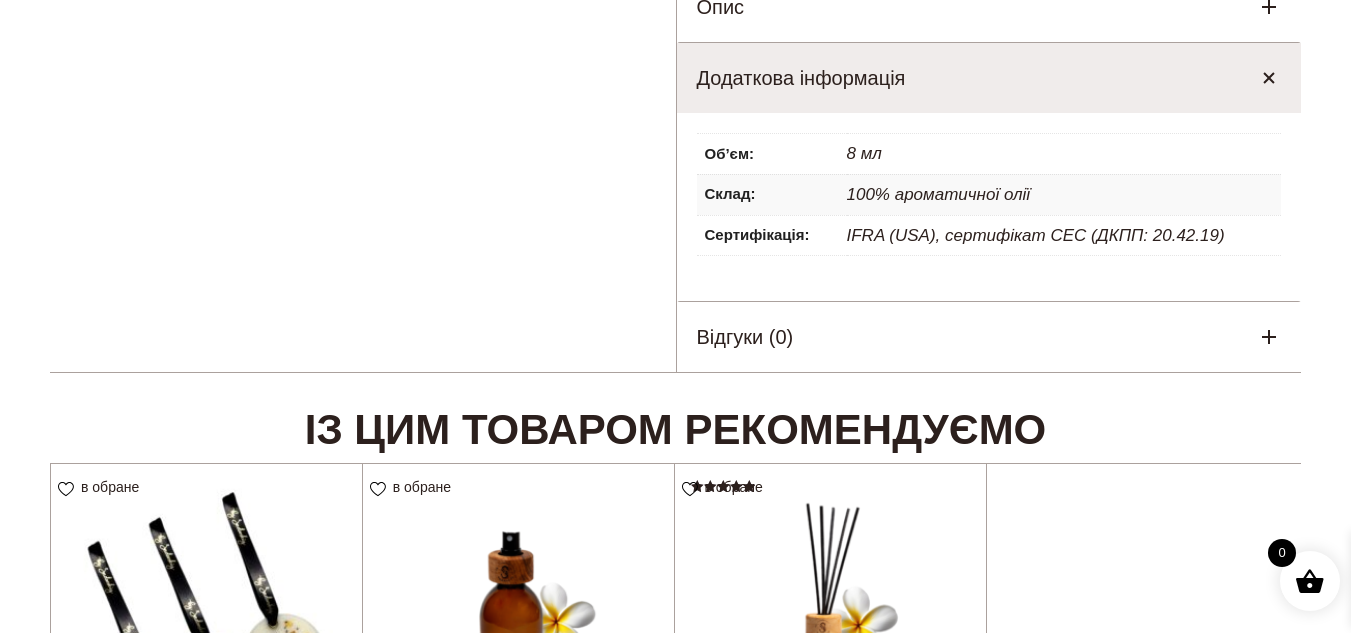click 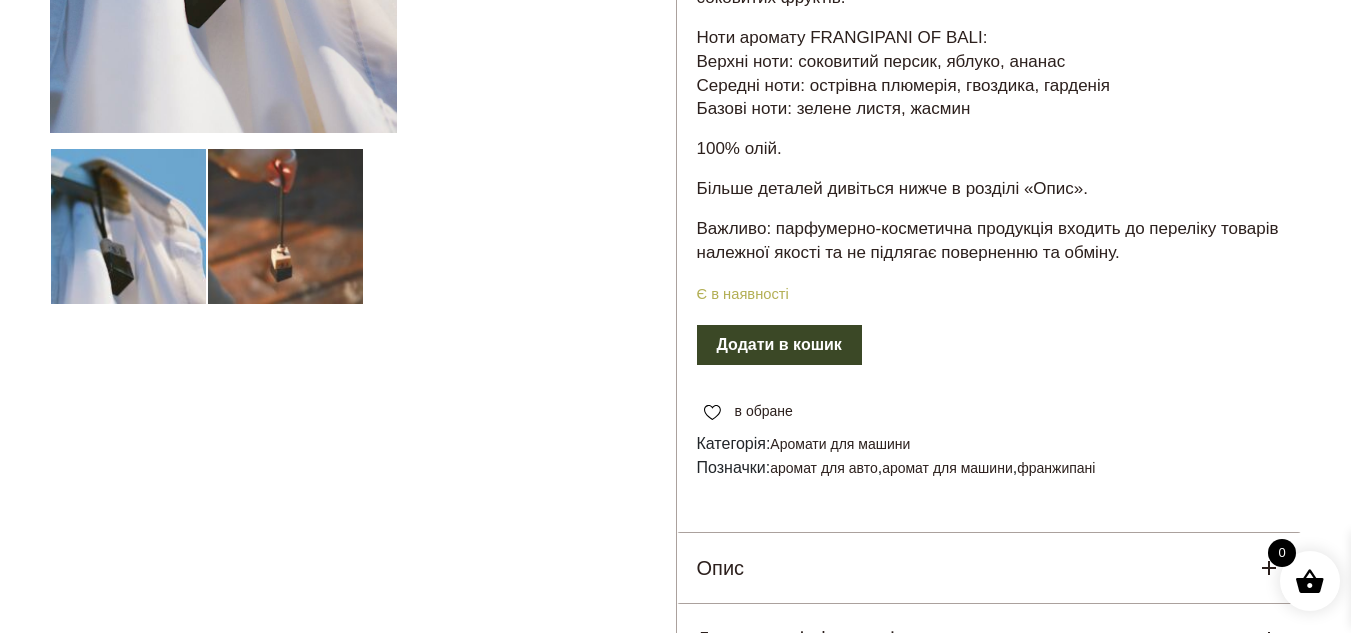 scroll, scrollTop: 600, scrollLeft: 0, axis: vertical 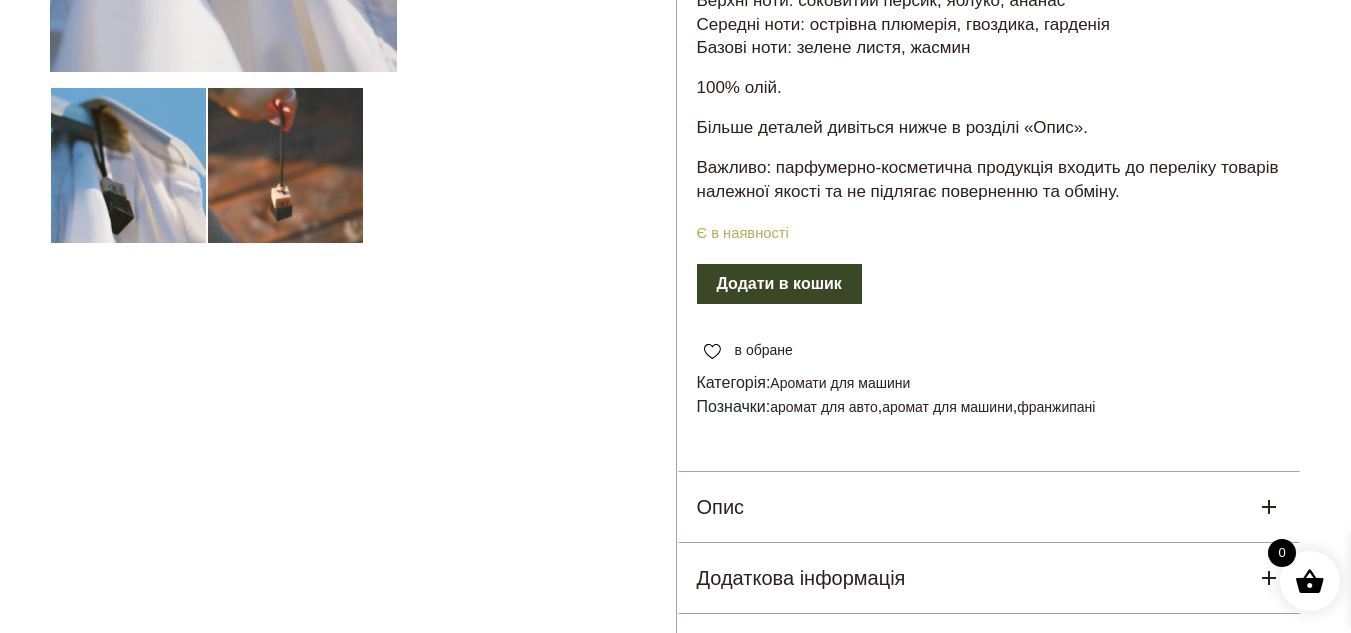click on "Додати в кошик" at bounding box center (779, 284) 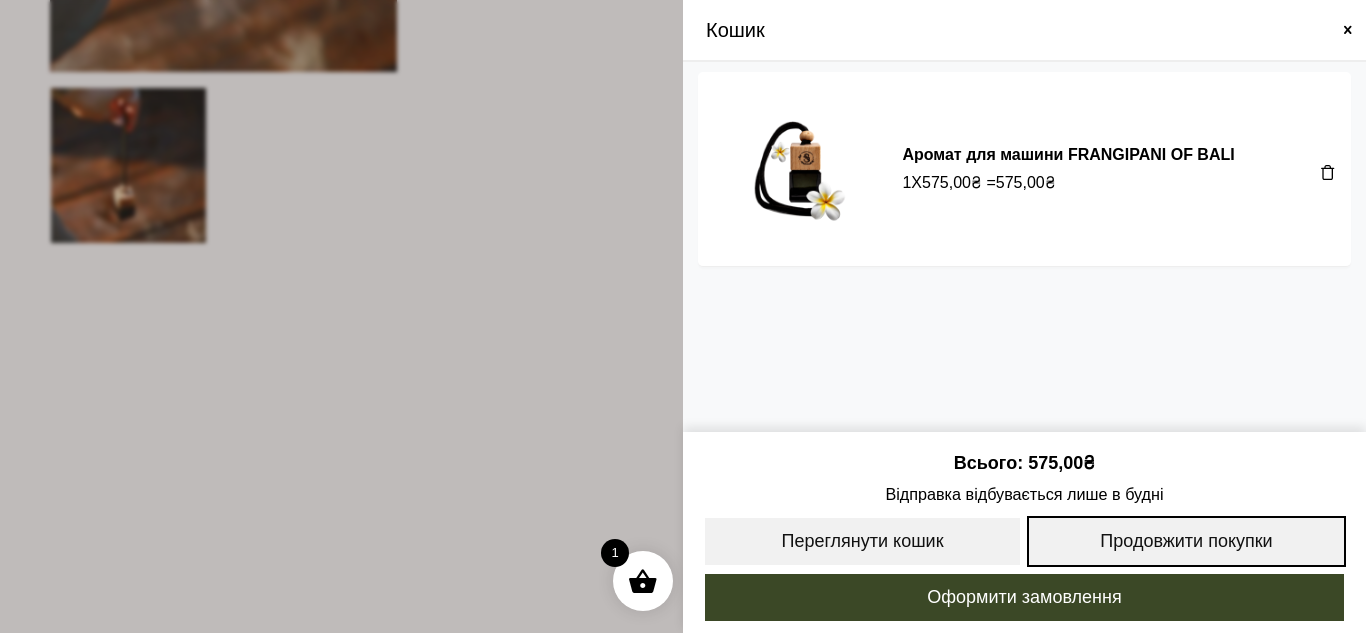 click on "Продовжити покупки" at bounding box center (1186, 541) 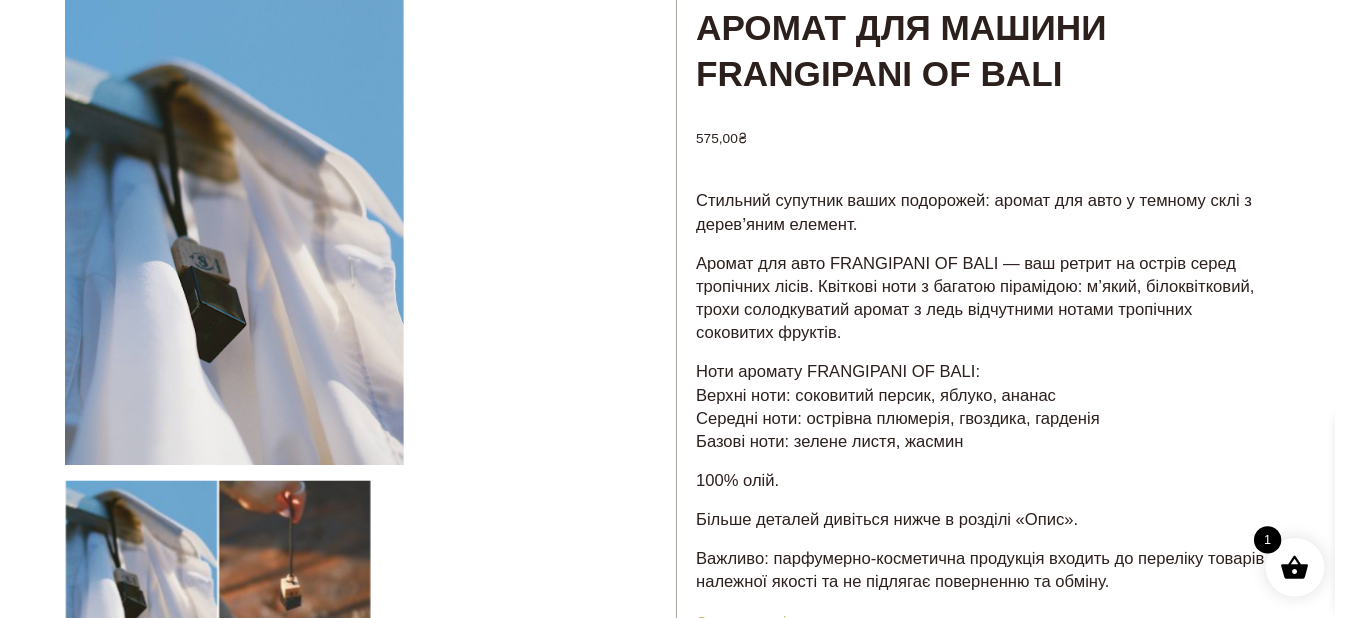 scroll, scrollTop: 0, scrollLeft: 0, axis: both 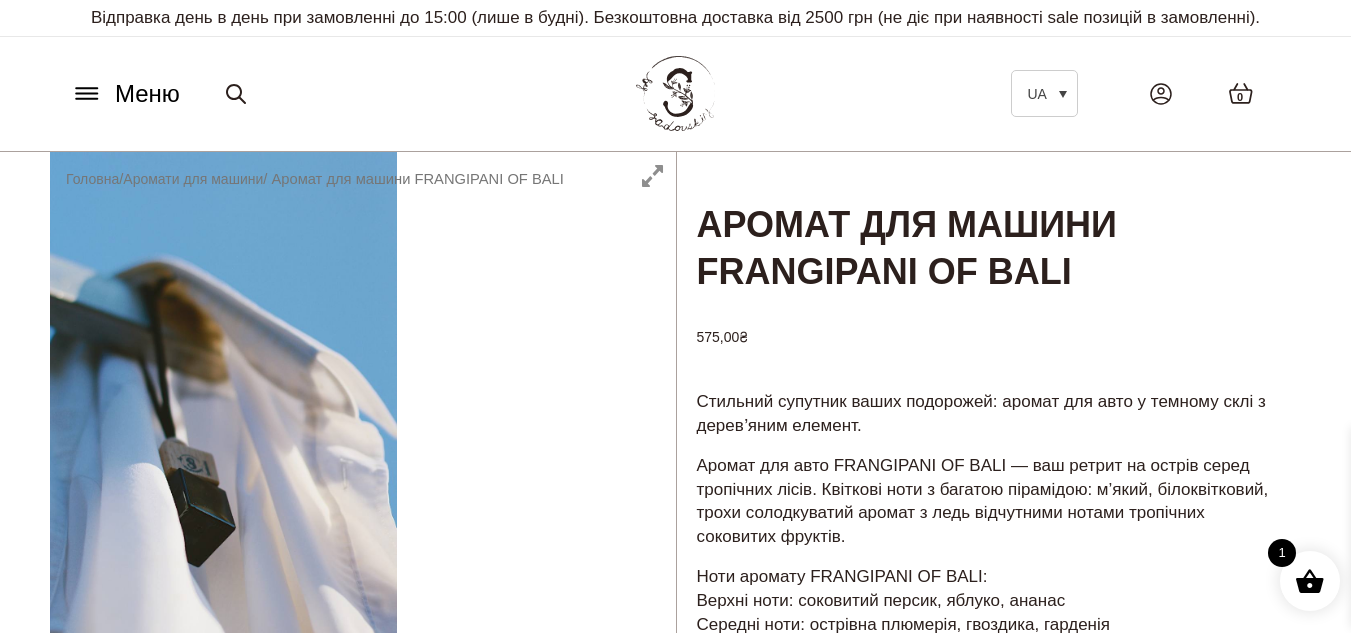 click 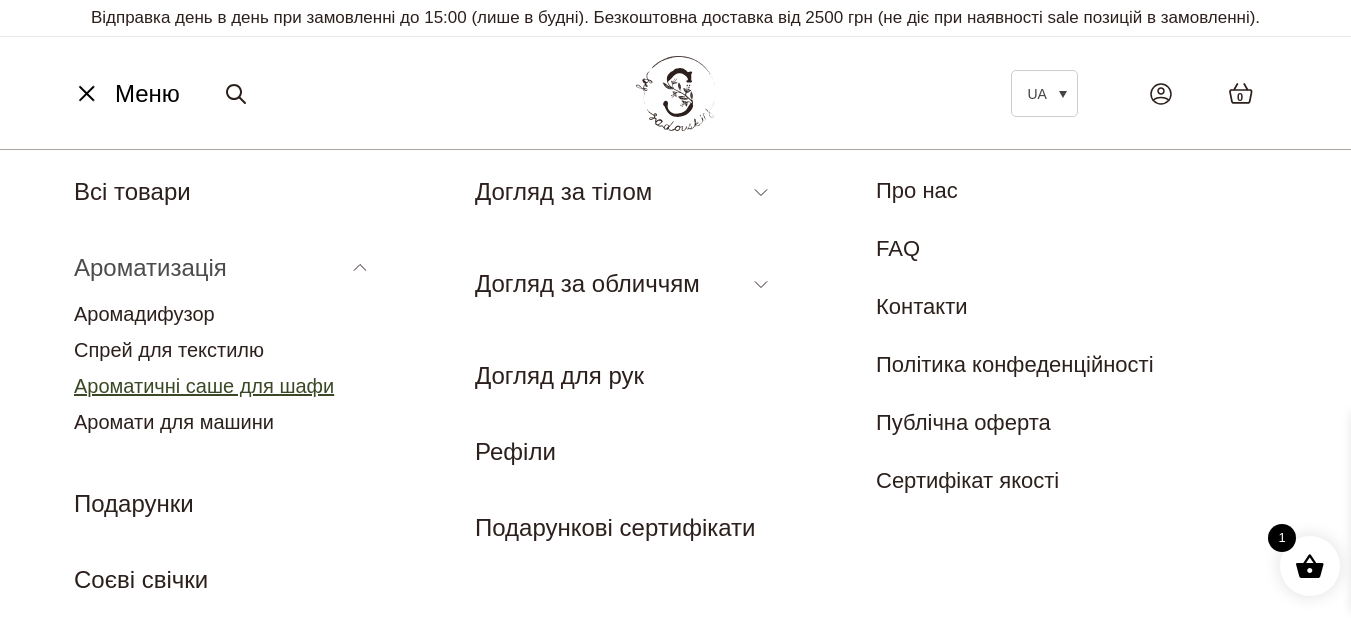 click on "Ароматичні саше для шафи" at bounding box center [204, 386] 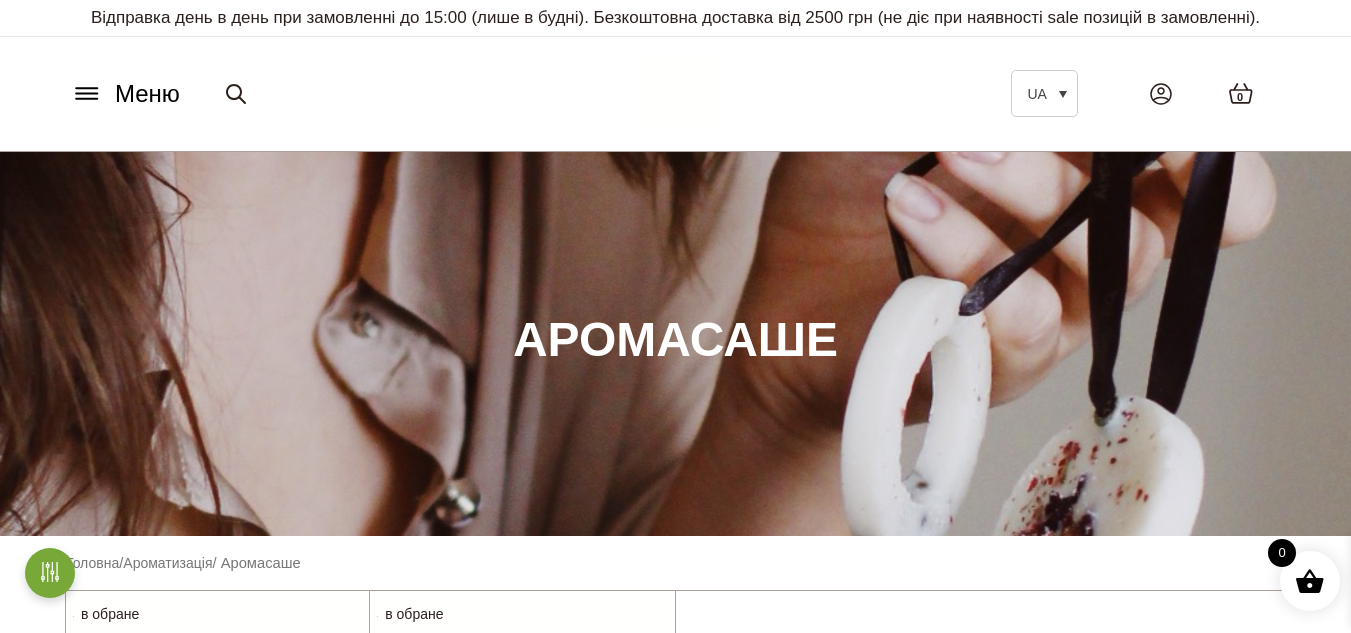 scroll, scrollTop: 0, scrollLeft: 0, axis: both 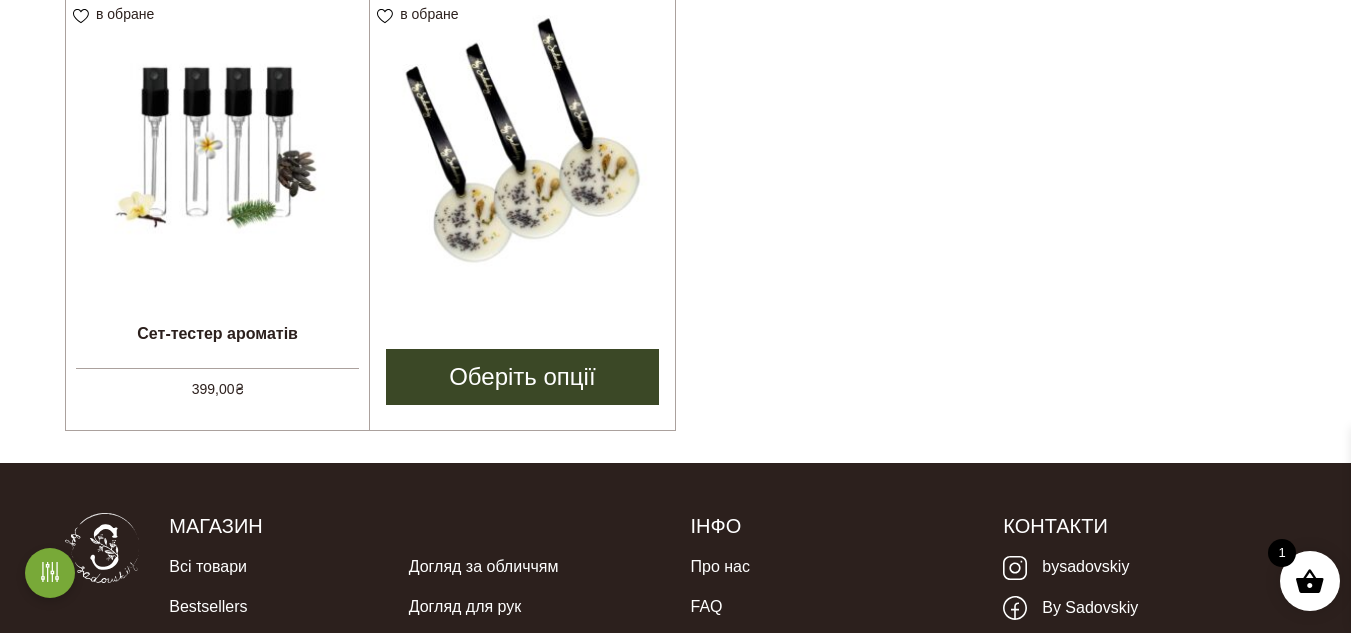 click at bounding box center (522, 143) 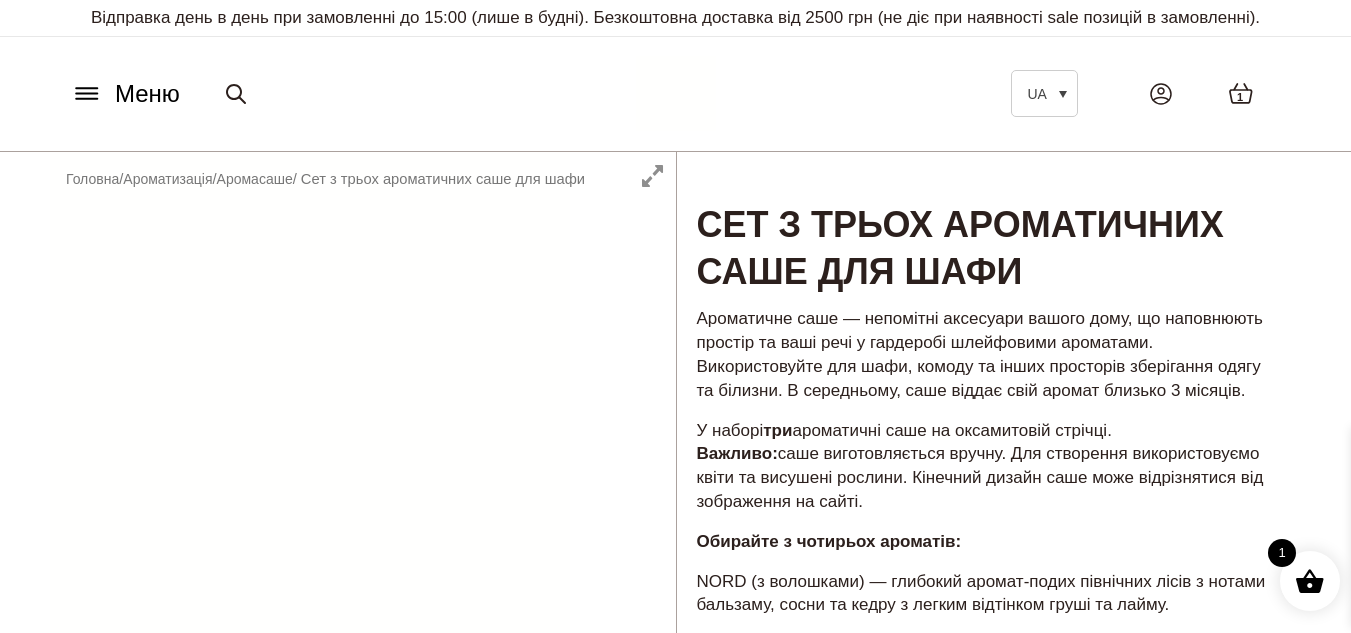 scroll, scrollTop: 0, scrollLeft: 0, axis: both 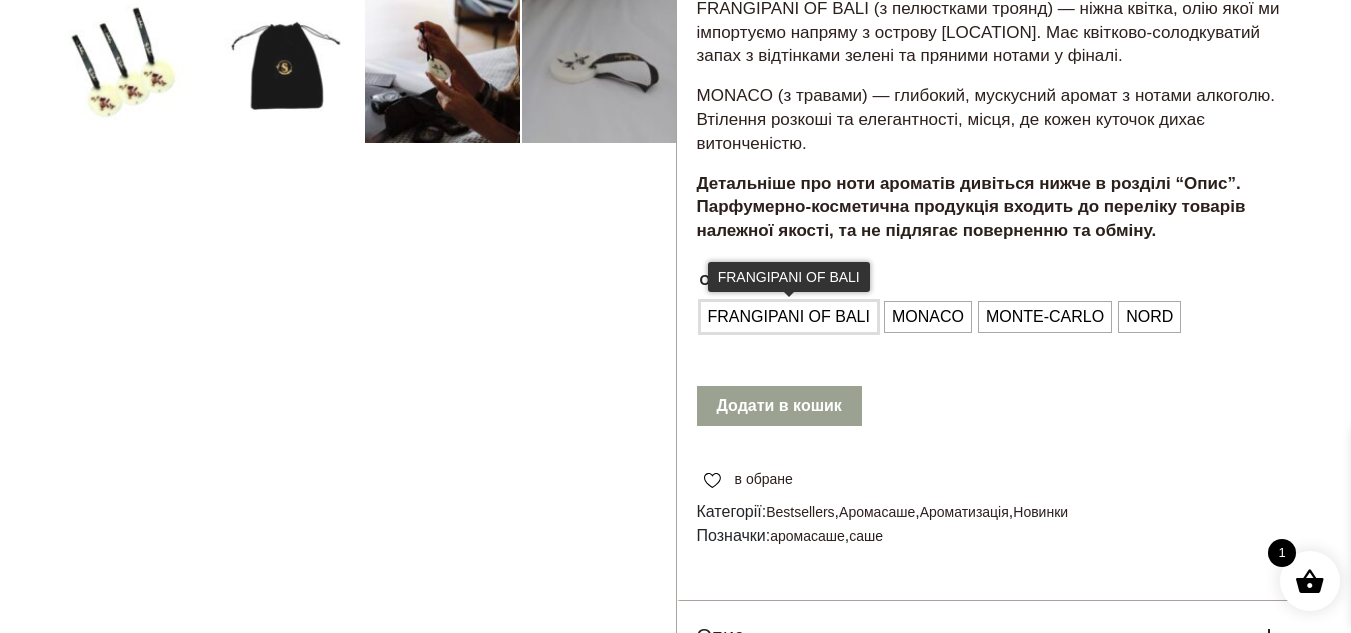 click on "FRANGIPANI OF BALI" 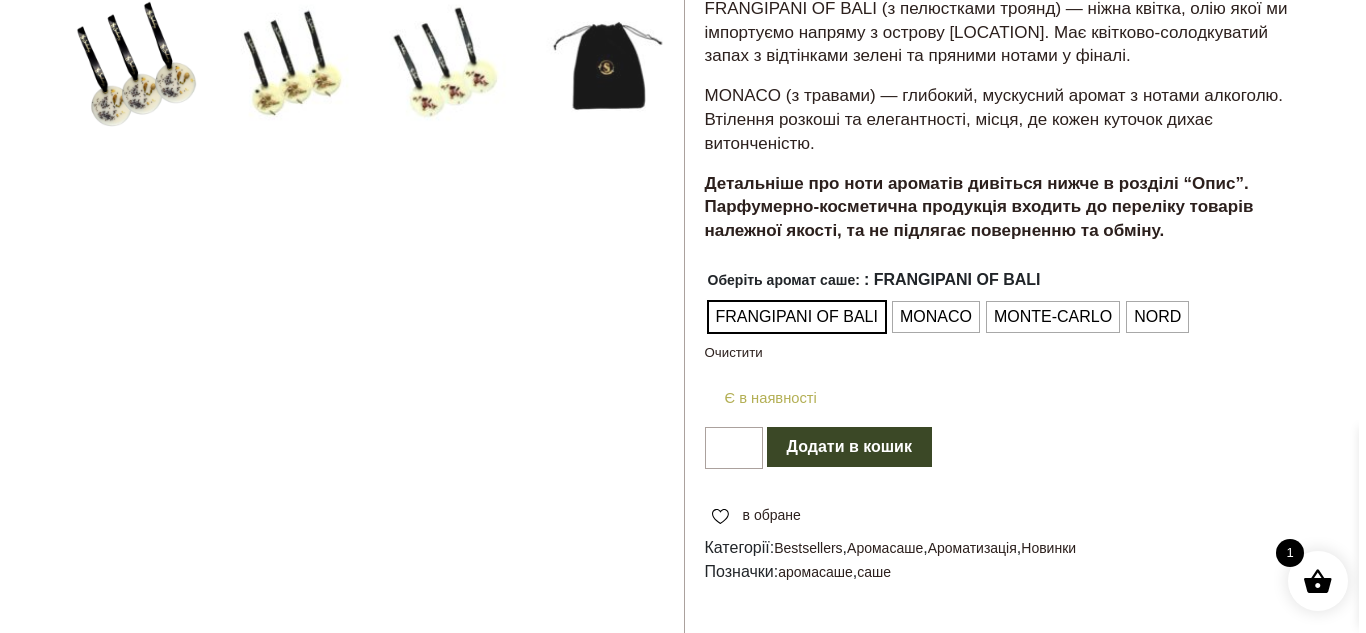 scroll, scrollTop: 800, scrollLeft: 0, axis: vertical 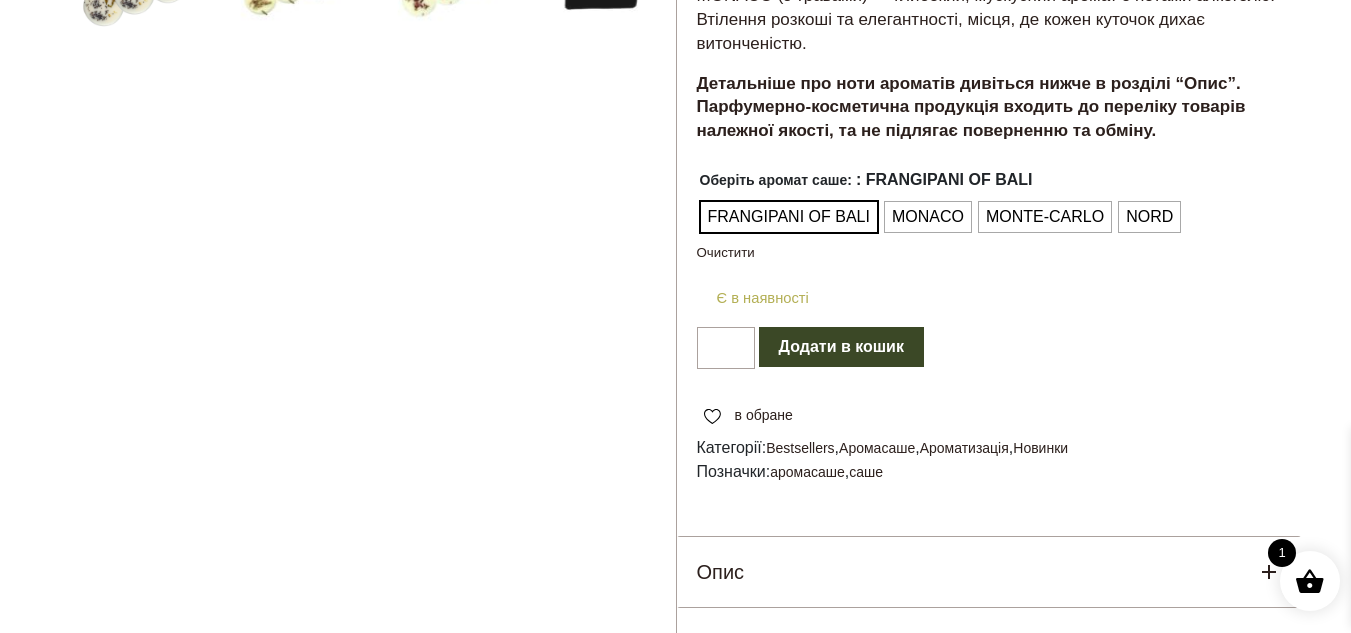click on "Додати в кошик" 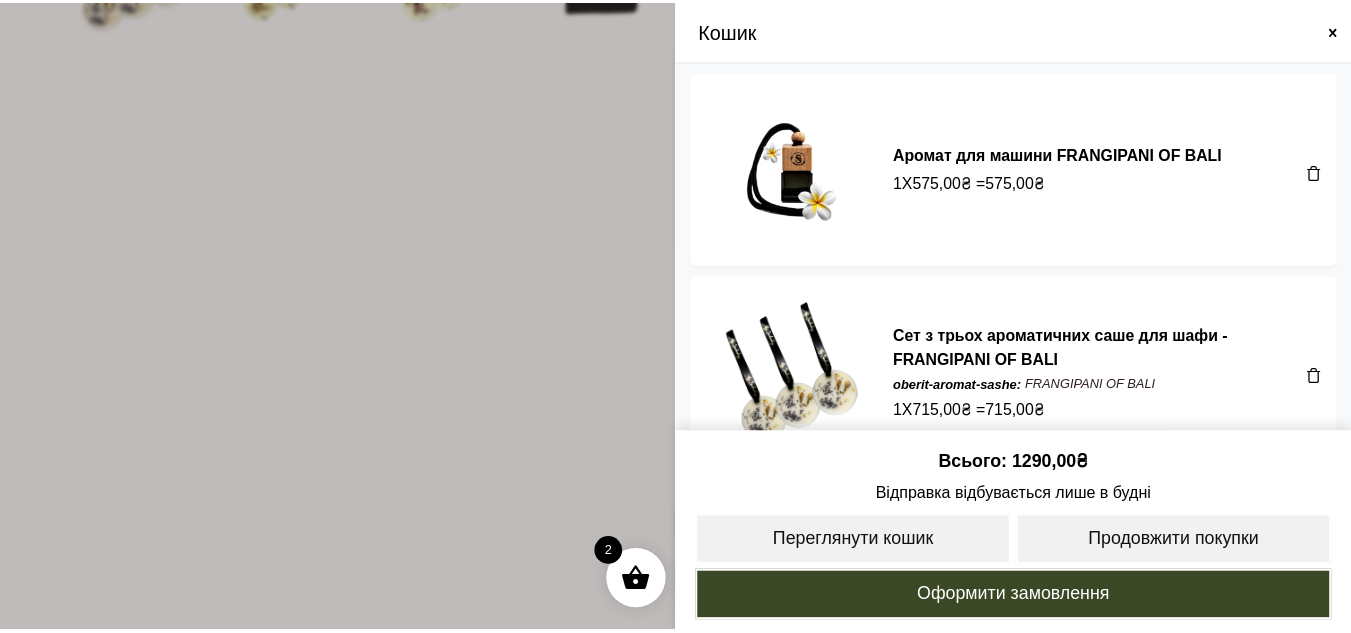 scroll, scrollTop: 46, scrollLeft: 0, axis: vertical 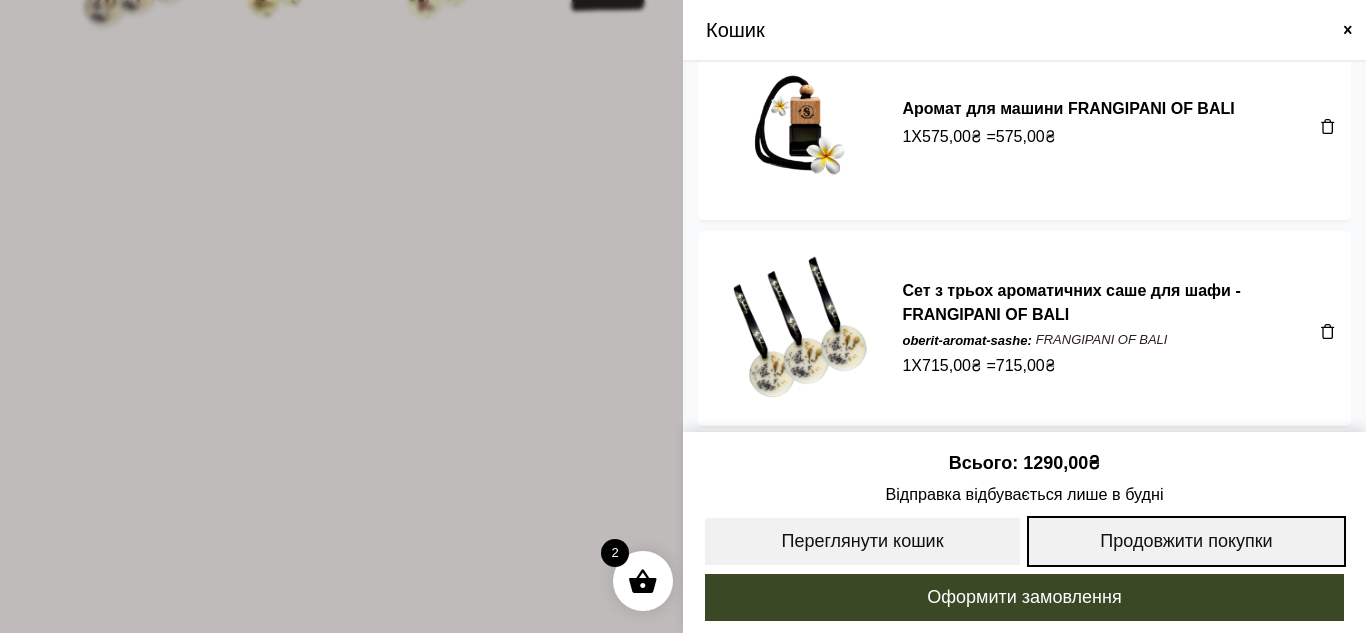 click on "Продовжити покупки" at bounding box center (1186, 541) 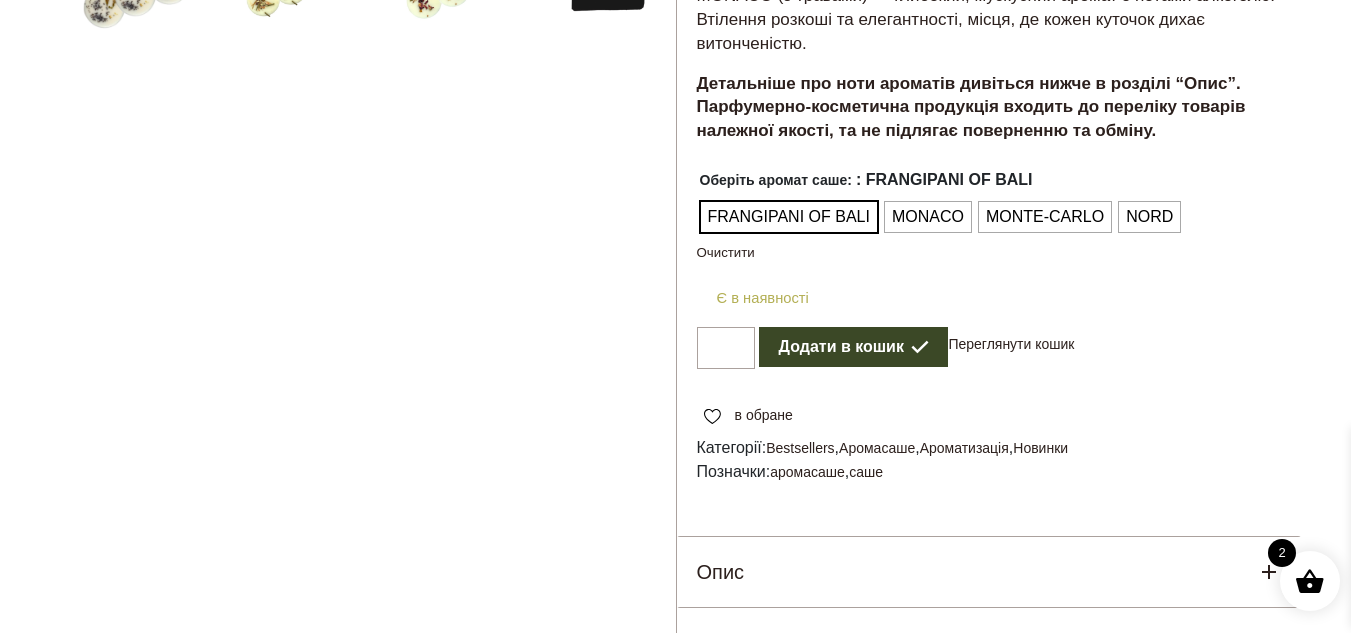 scroll, scrollTop: 42, scrollLeft: 0, axis: vertical 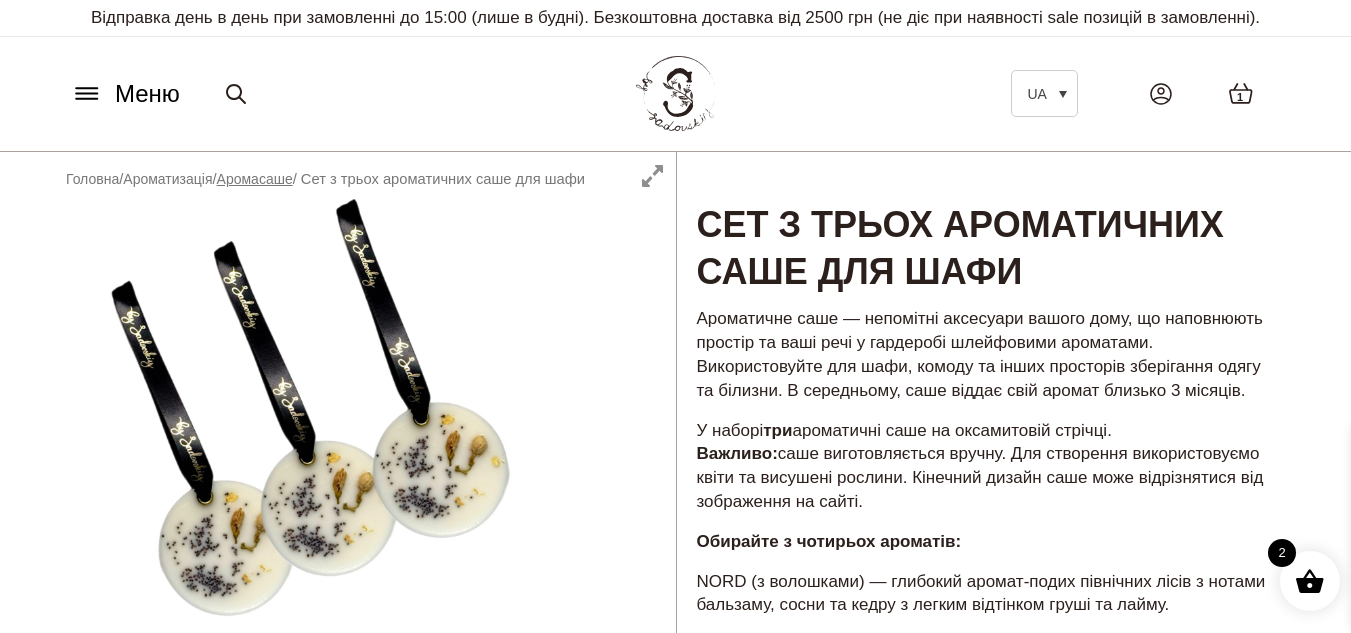 click on "Аромасаше" at bounding box center (255, 179) 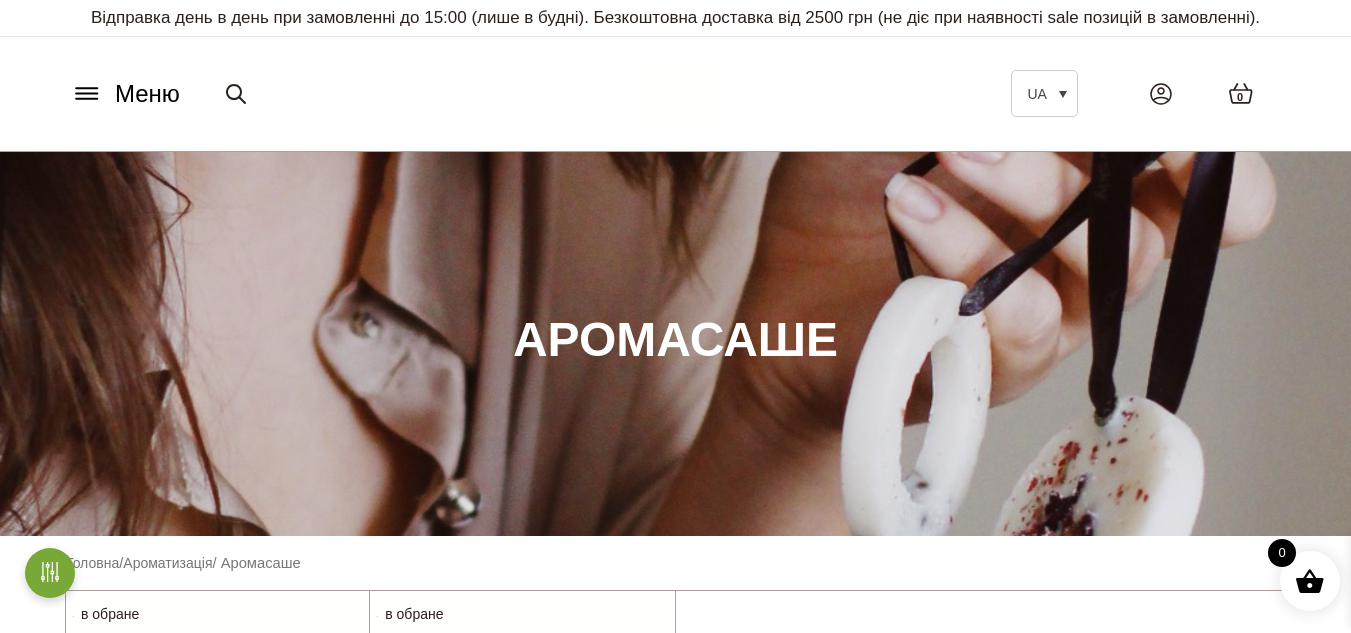 scroll, scrollTop: 0, scrollLeft: 0, axis: both 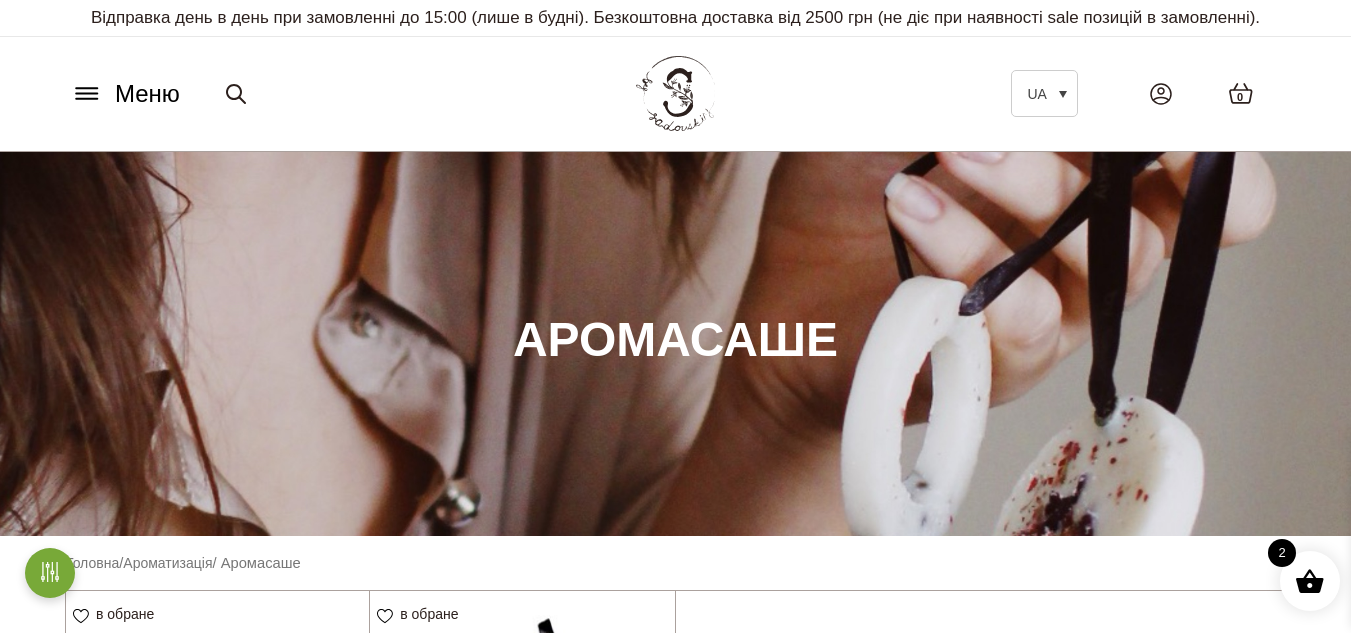 click 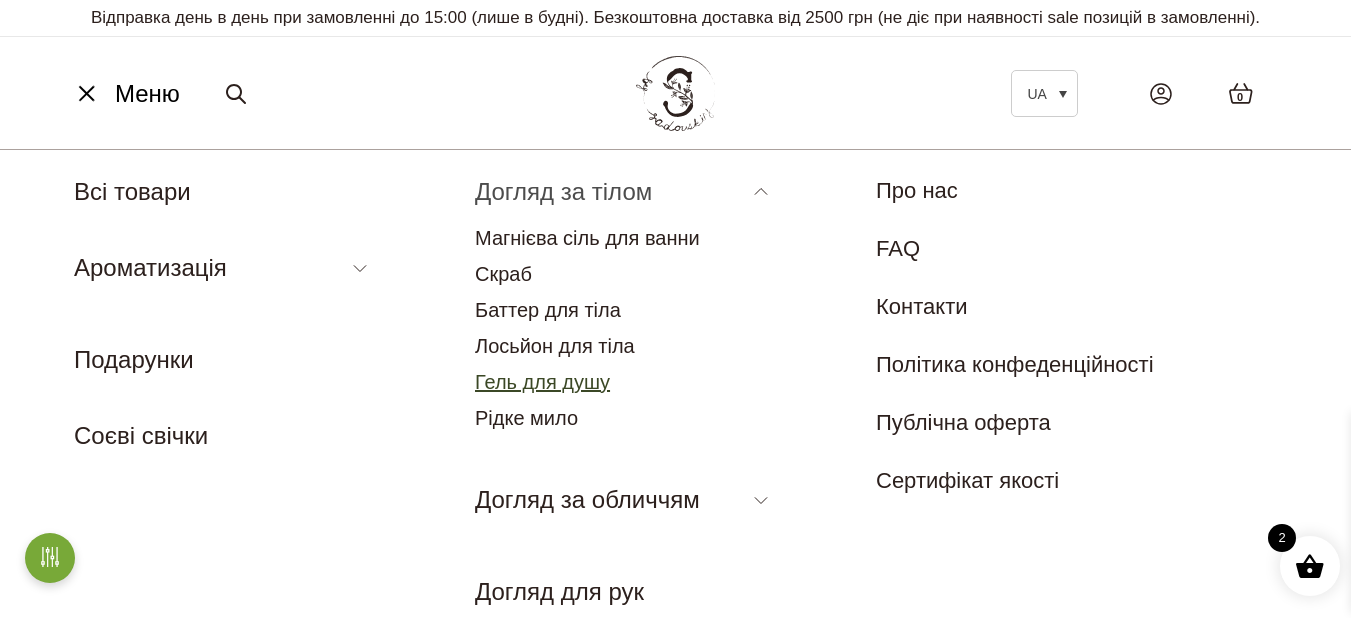 click on "Гель для душу" at bounding box center (542, 382) 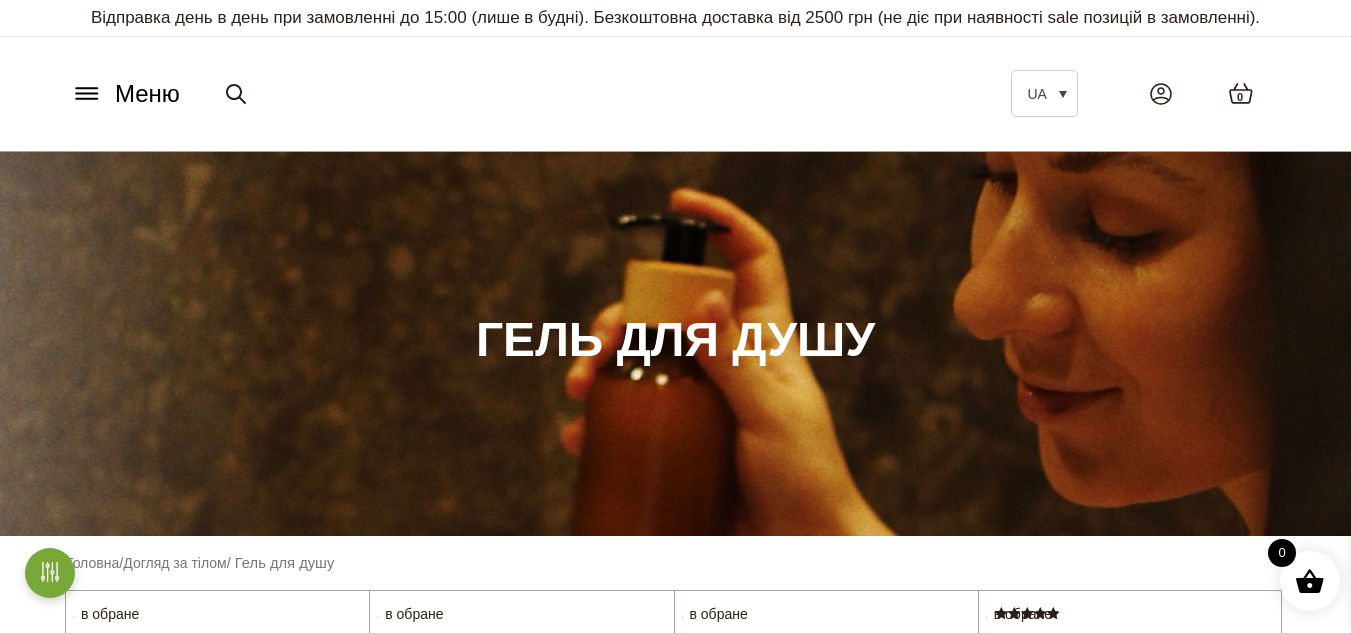 scroll, scrollTop: 0, scrollLeft: 0, axis: both 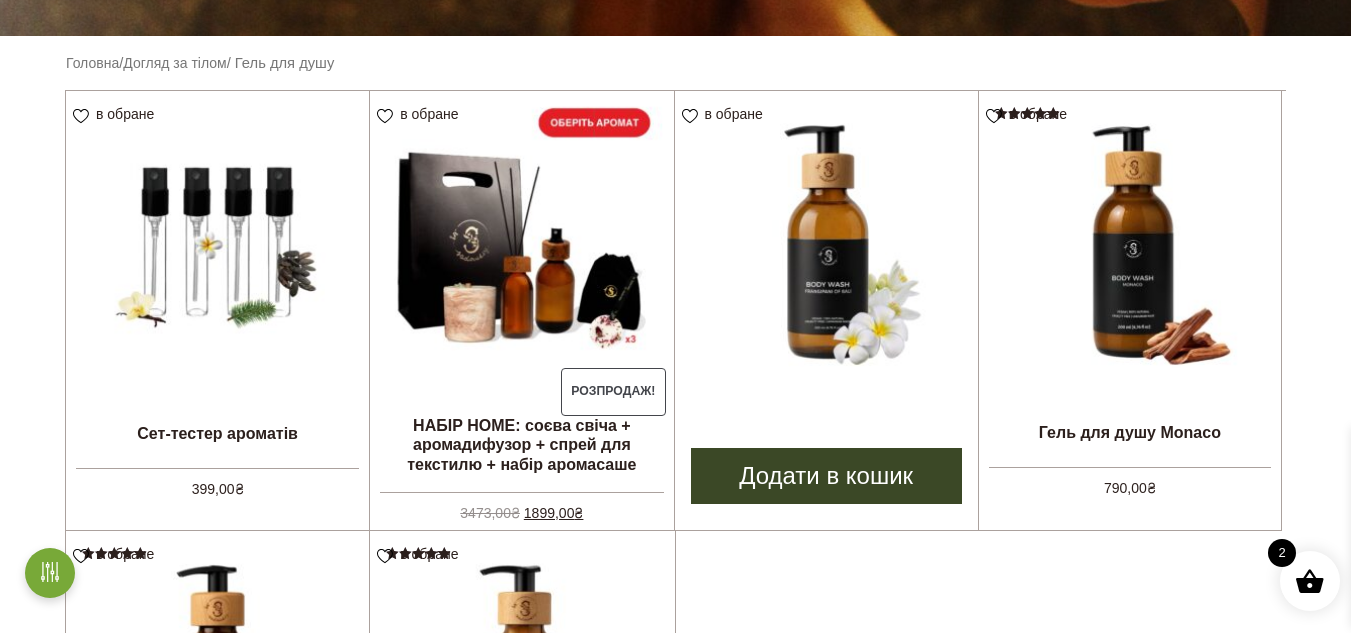 click at bounding box center (826, 242) 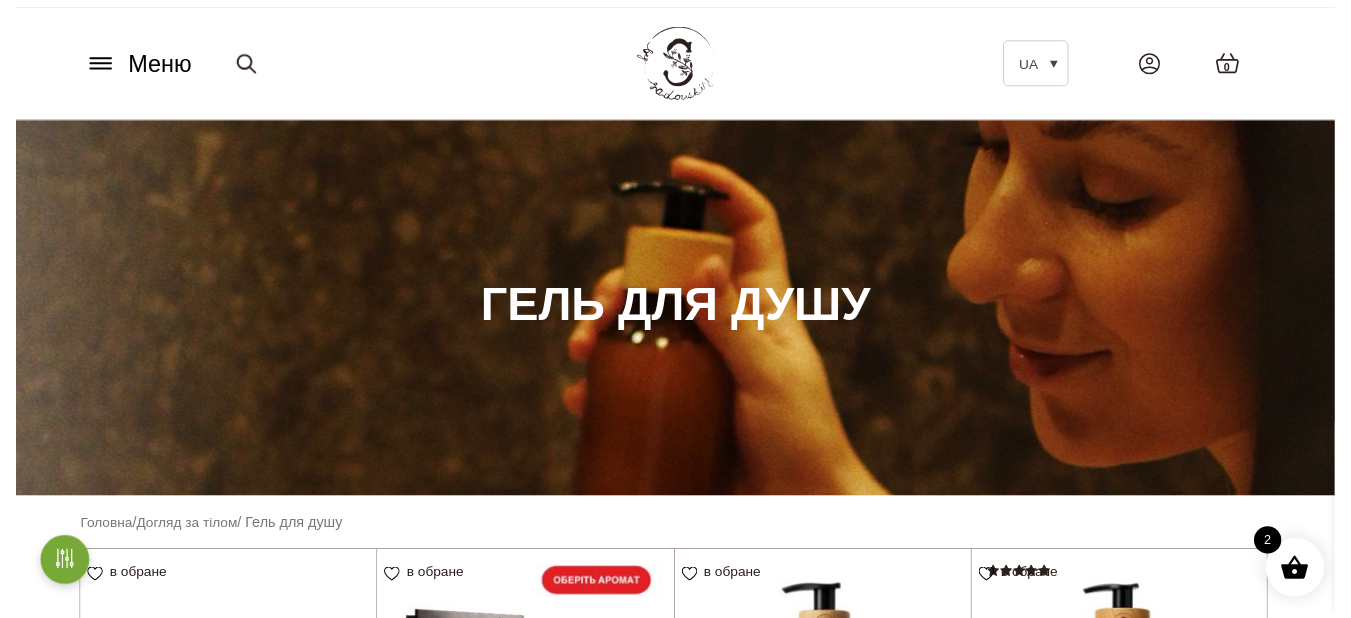 scroll, scrollTop: 0, scrollLeft: 0, axis: both 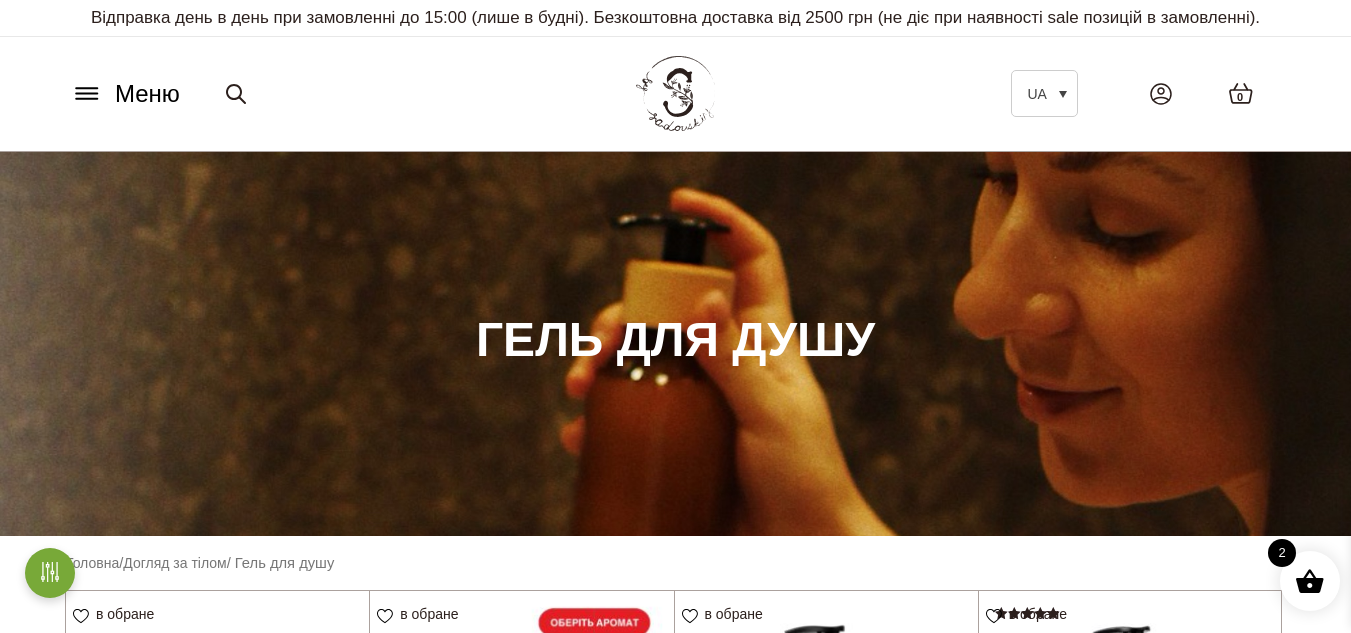 click 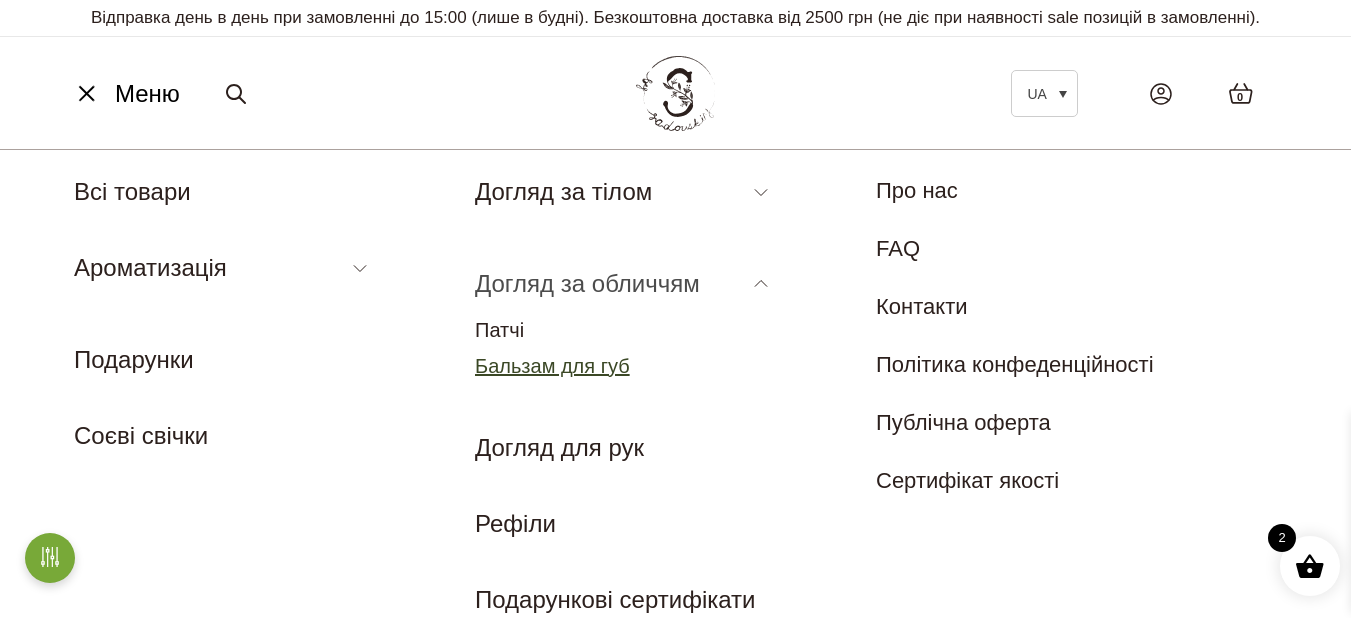click on "Бальзам для губ" at bounding box center [552, 366] 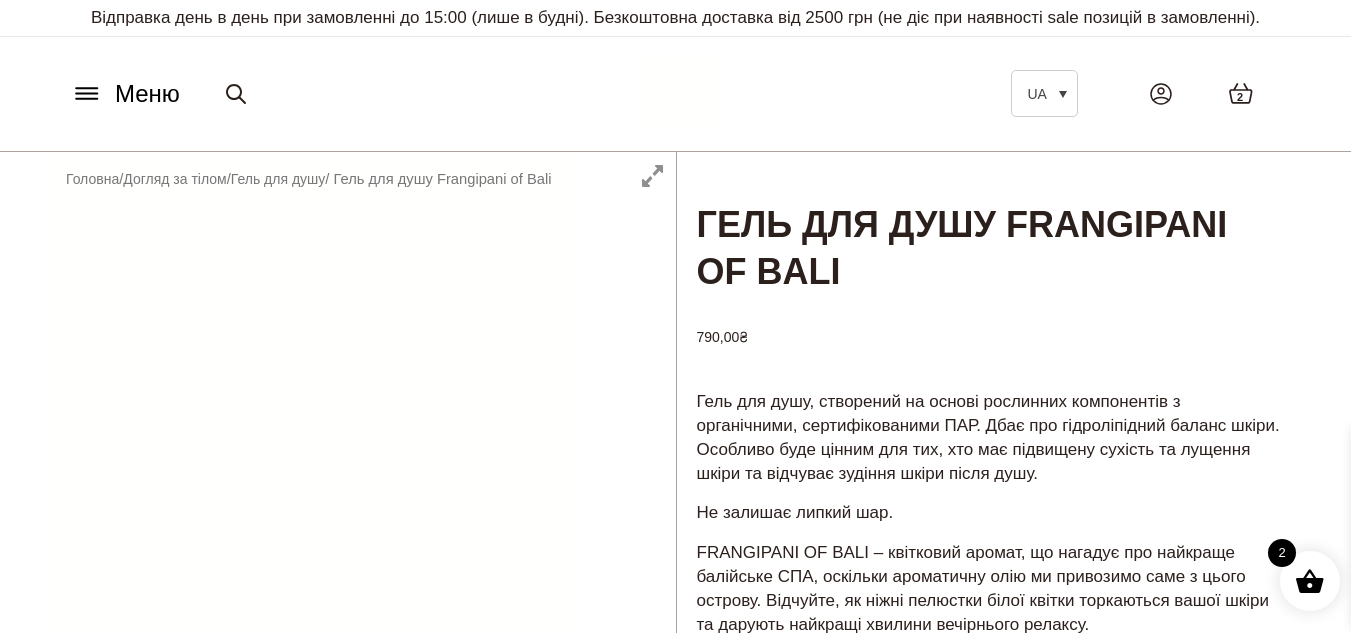 scroll, scrollTop: 0, scrollLeft: 0, axis: both 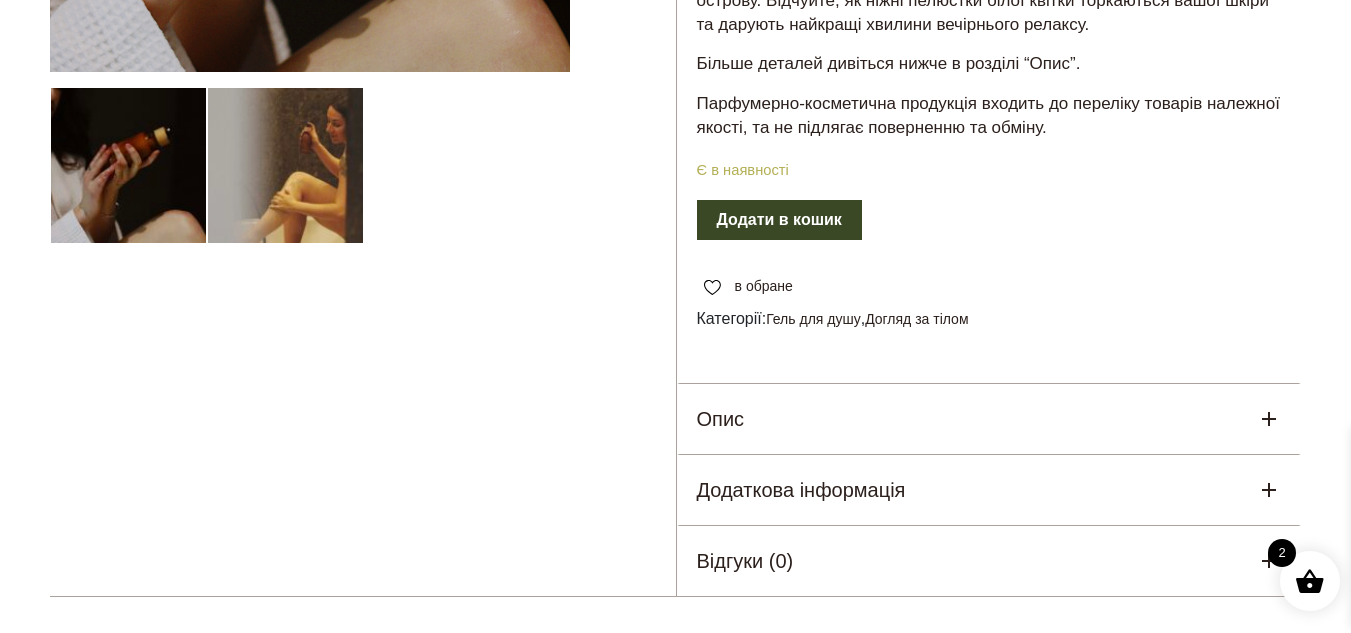 click 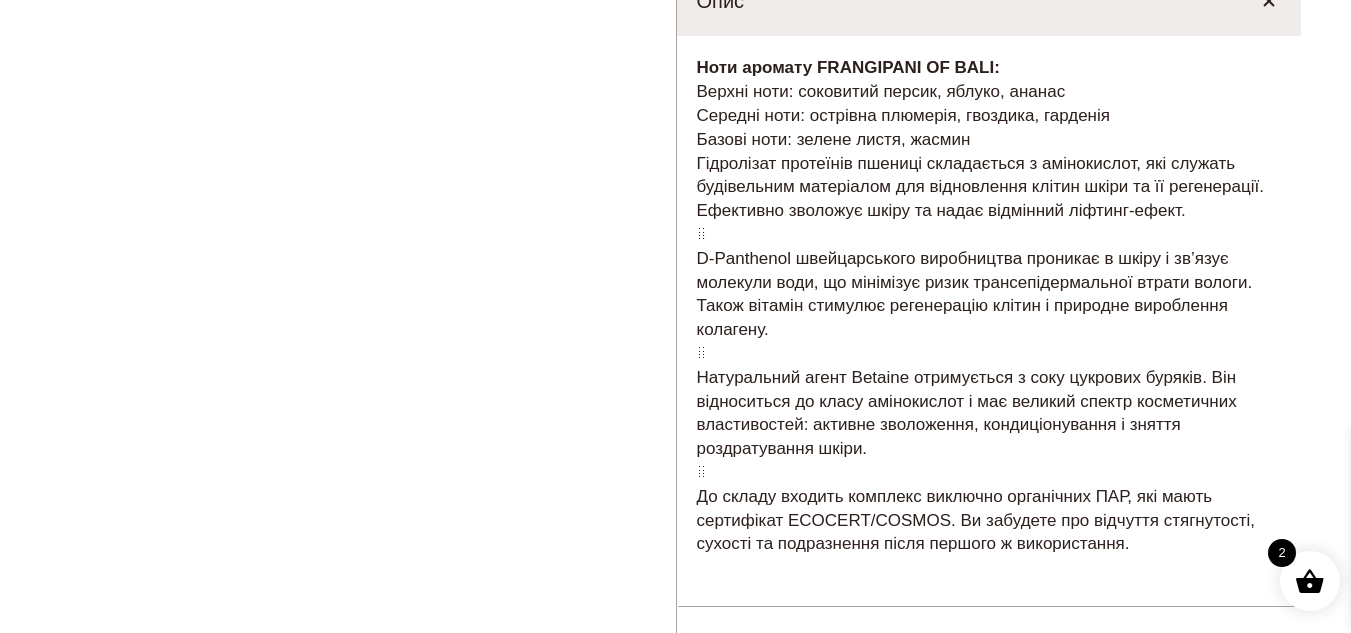 scroll, scrollTop: 1200, scrollLeft: 0, axis: vertical 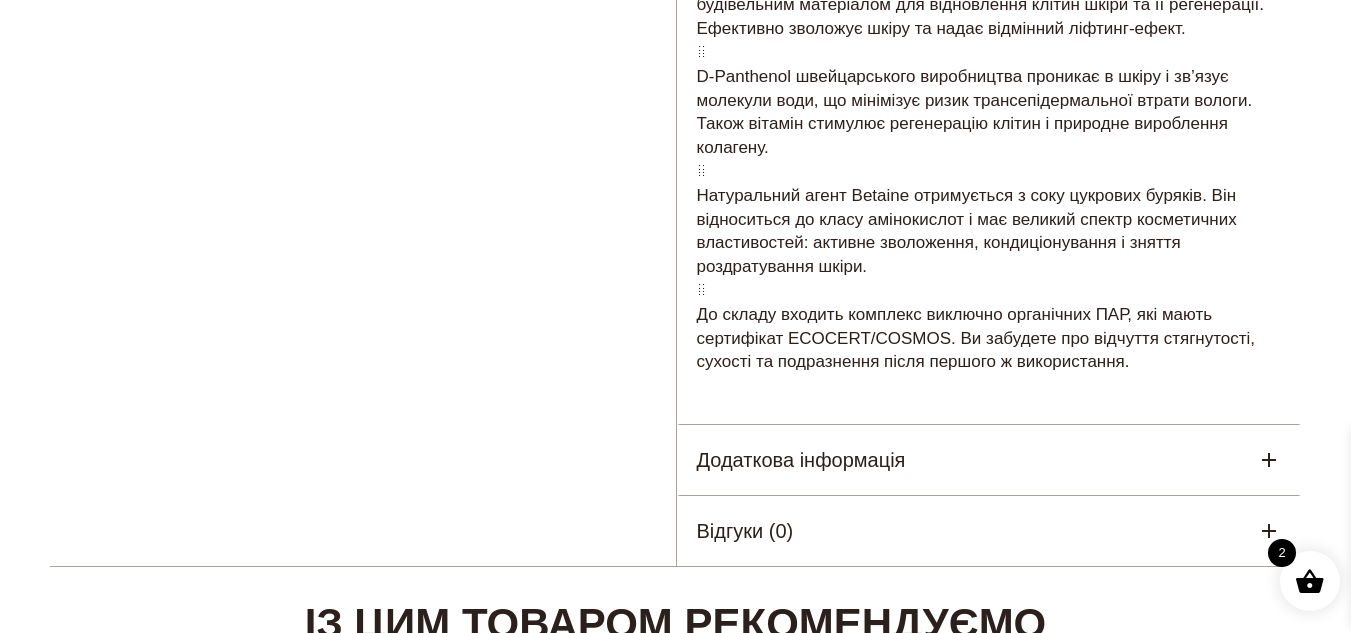 click 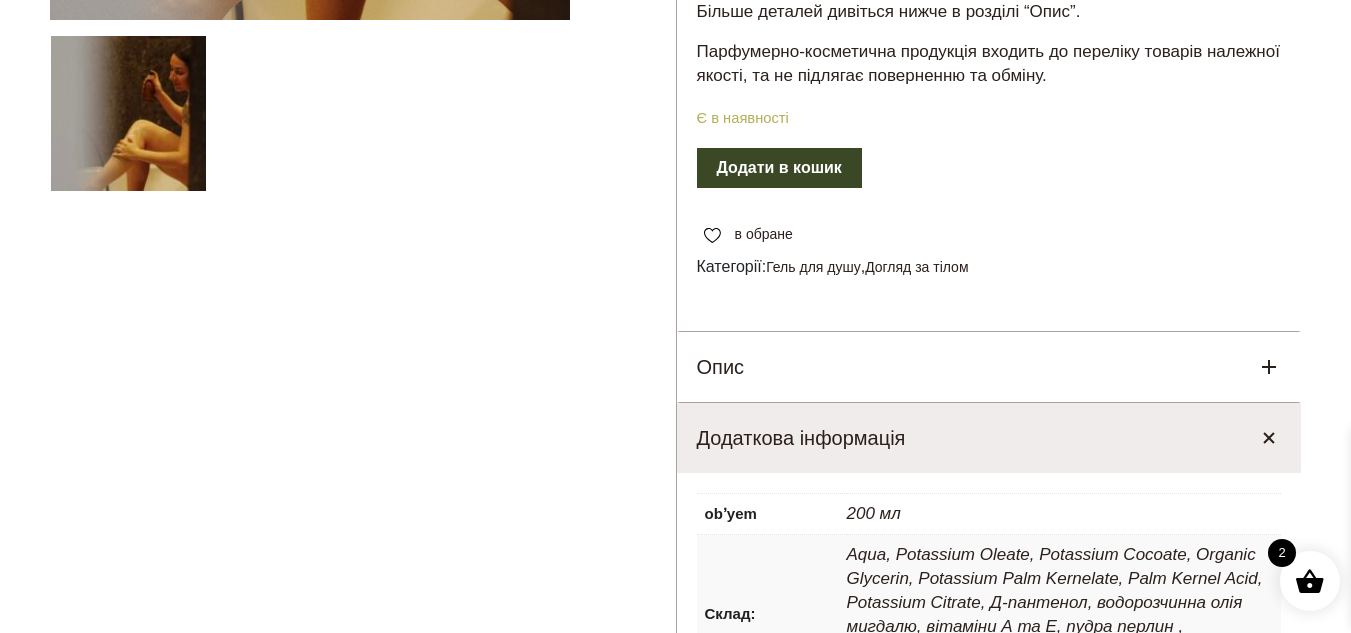 scroll, scrollTop: 700, scrollLeft: 0, axis: vertical 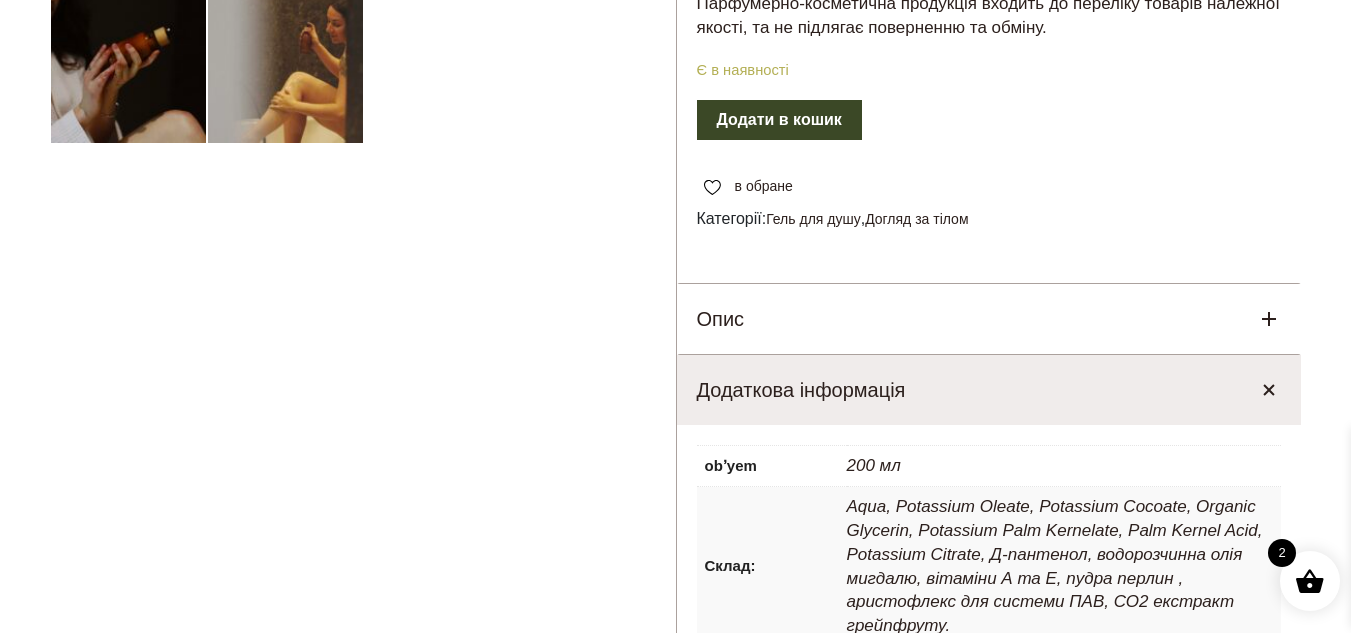 click 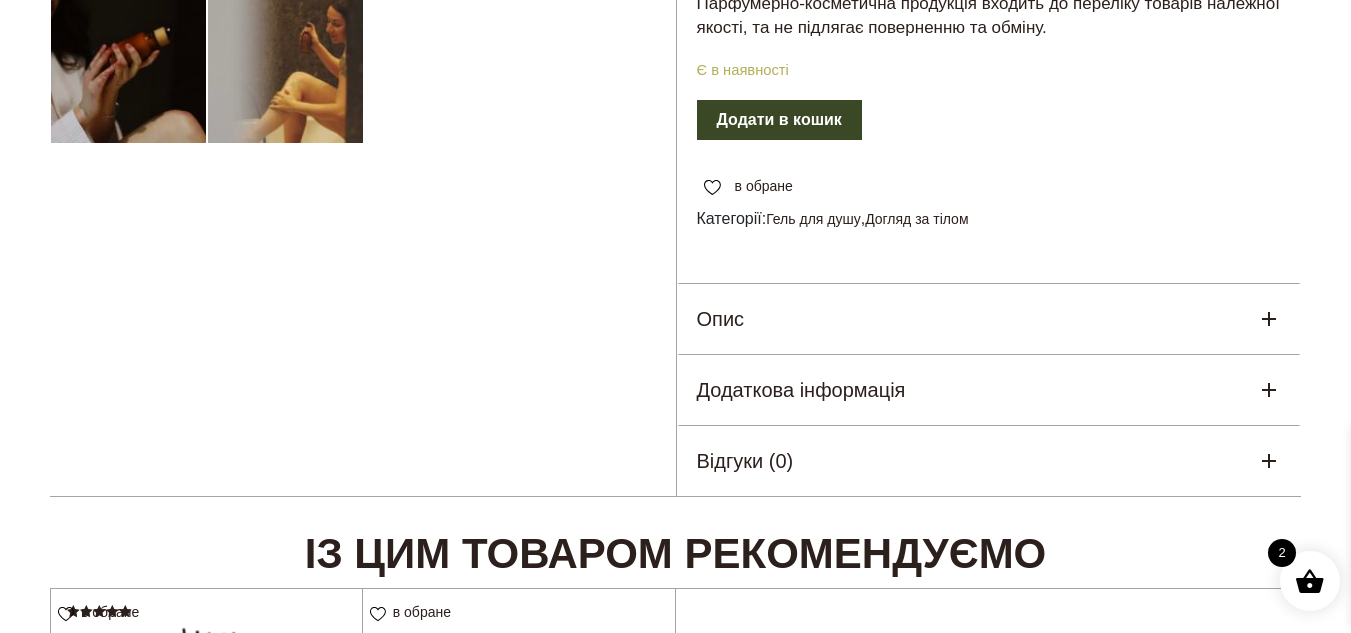 click 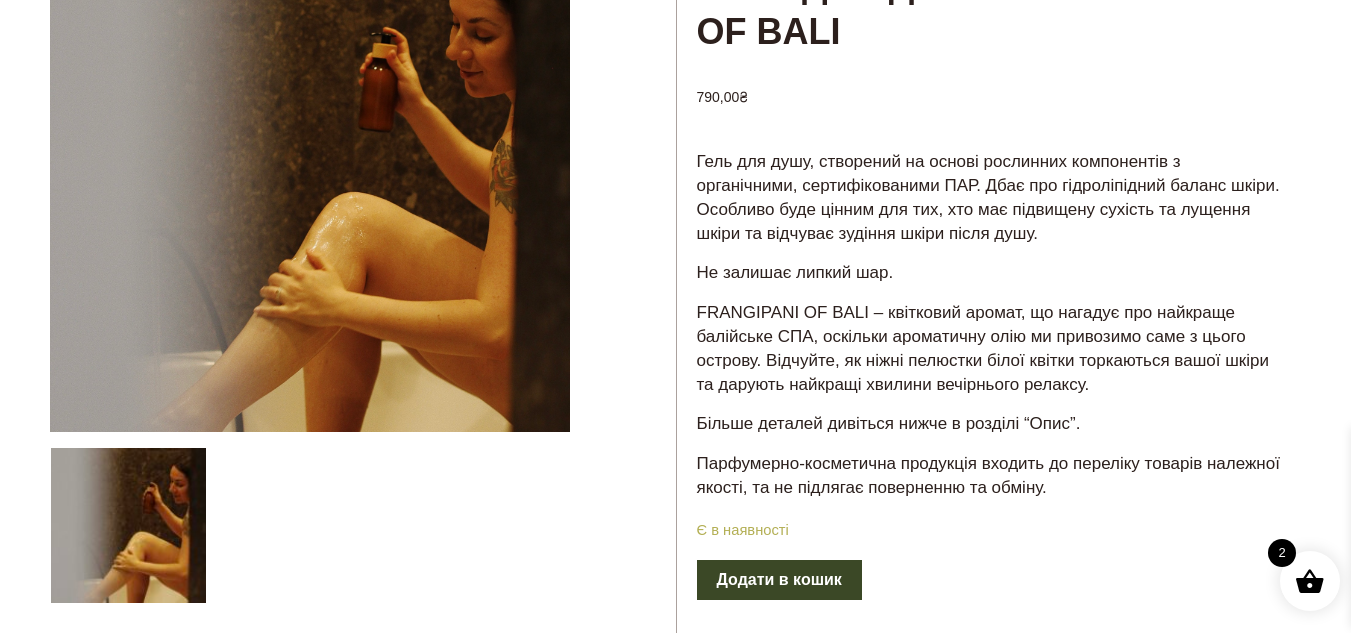 scroll, scrollTop: 200, scrollLeft: 0, axis: vertical 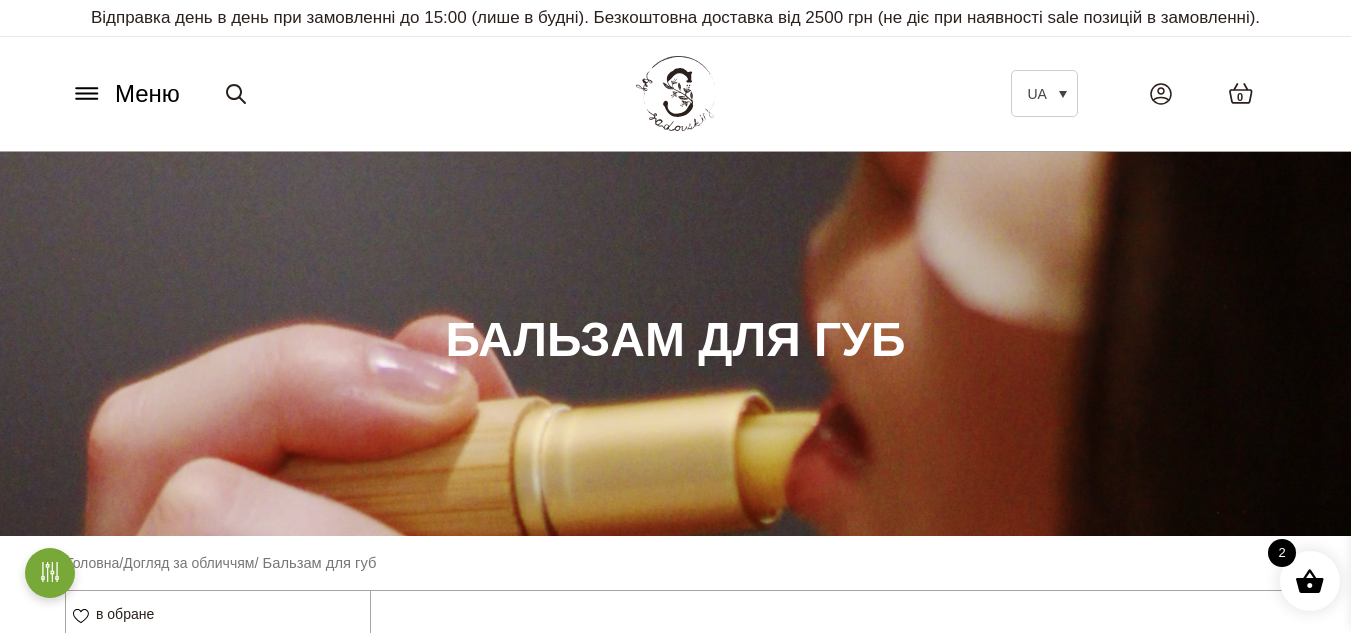 click 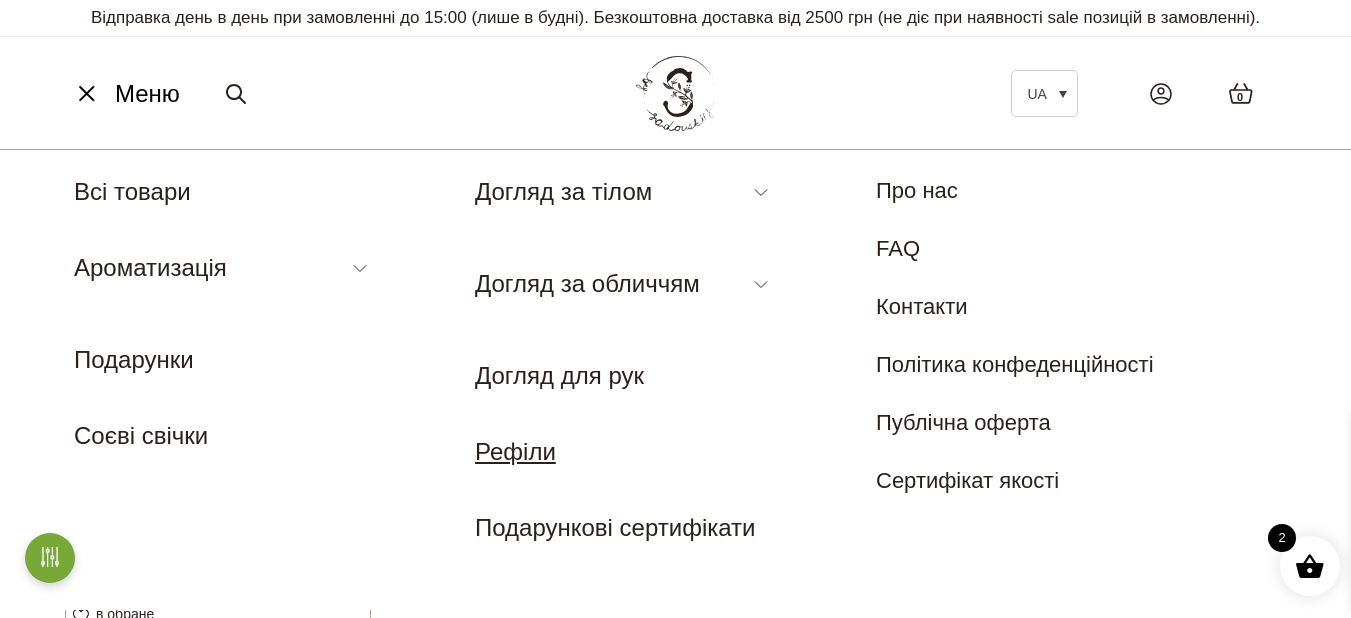 click on "Рефіли" at bounding box center (515, 451) 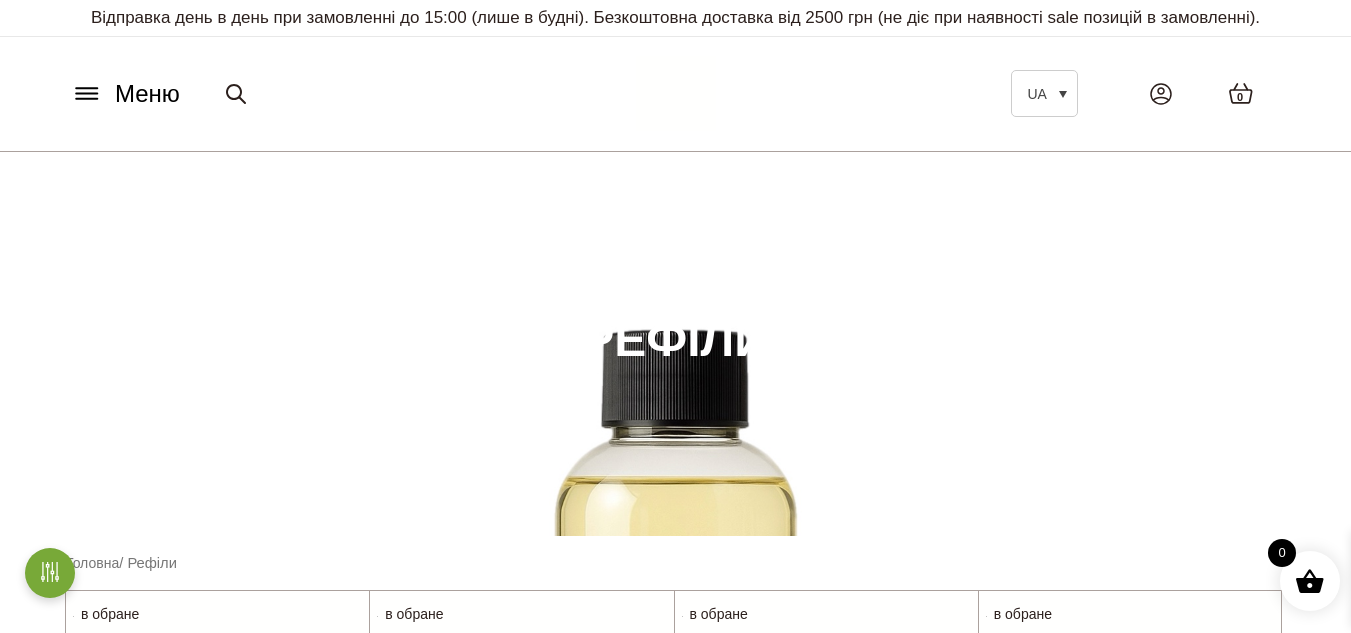 scroll, scrollTop: 0, scrollLeft: 0, axis: both 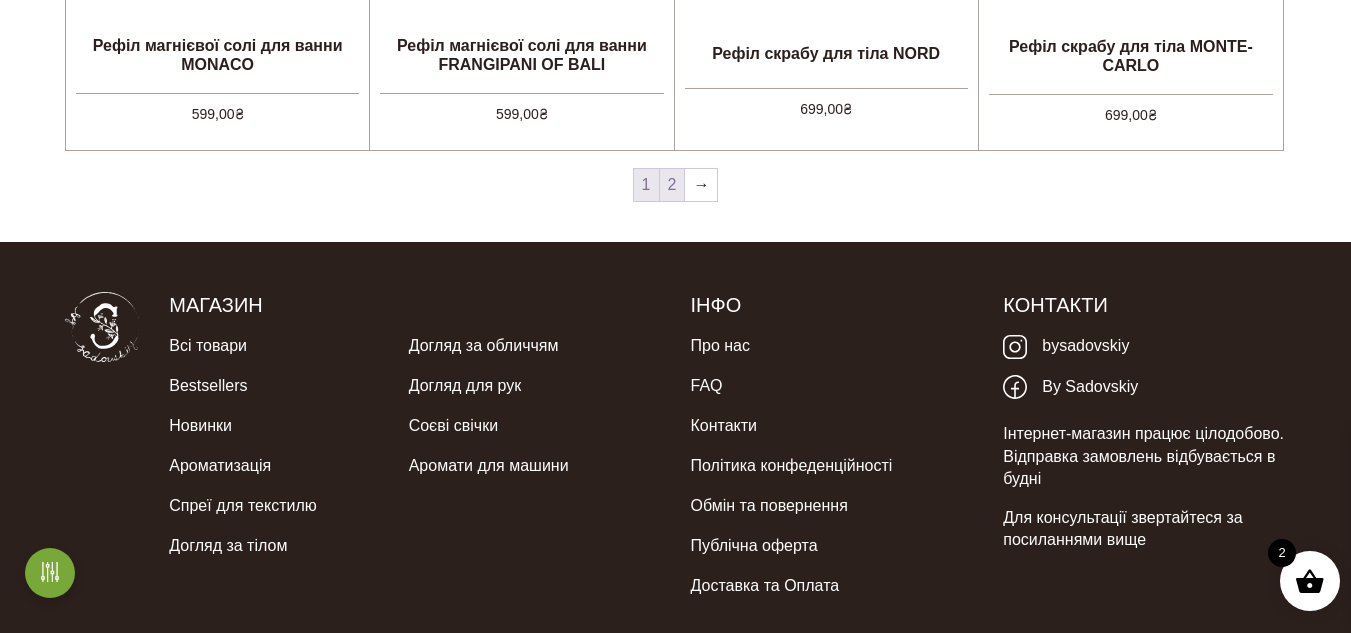 click on "2" at bounding box center (672, 185) 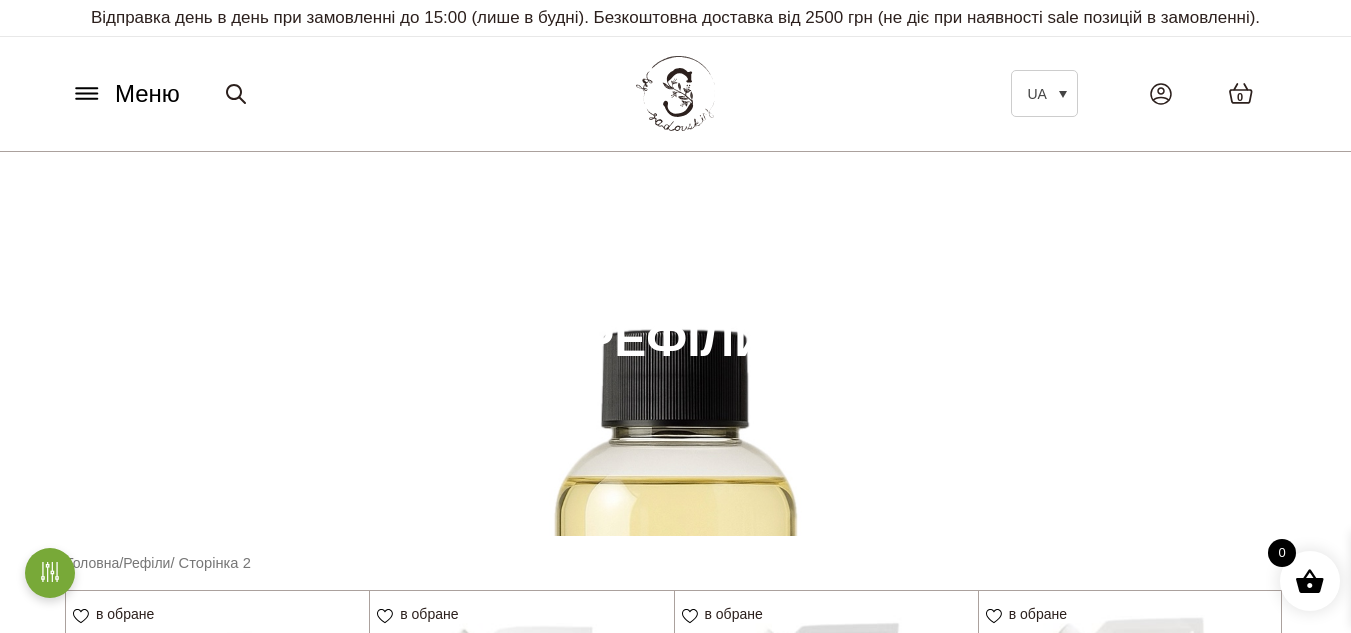 scroll, scrollTop: 0, scrollLeft: 0, axis: both 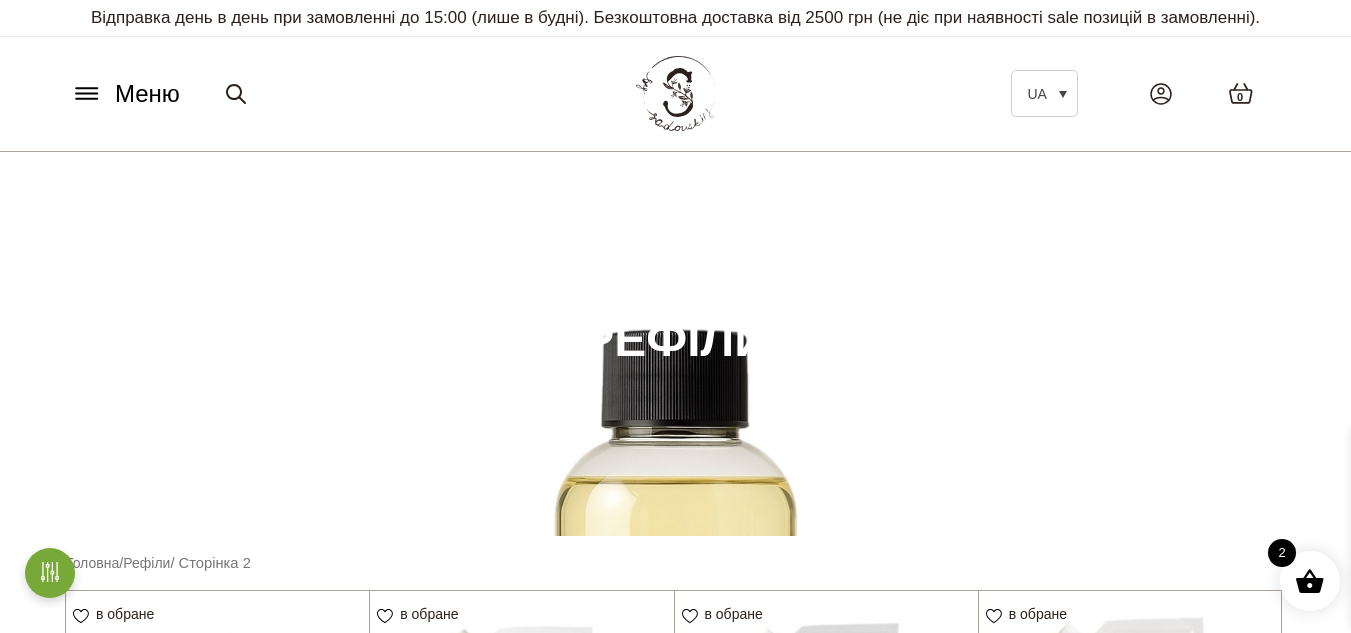 click 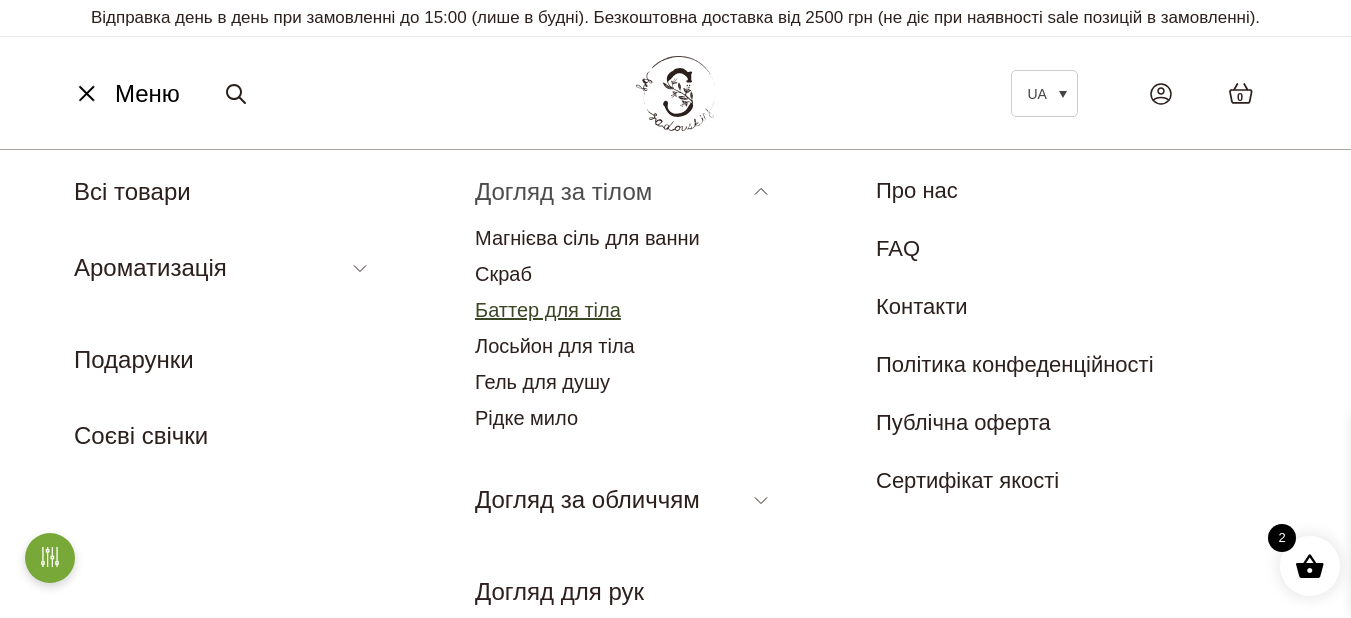 click on "Баттер для тіла" at bounding box center [548, 310] 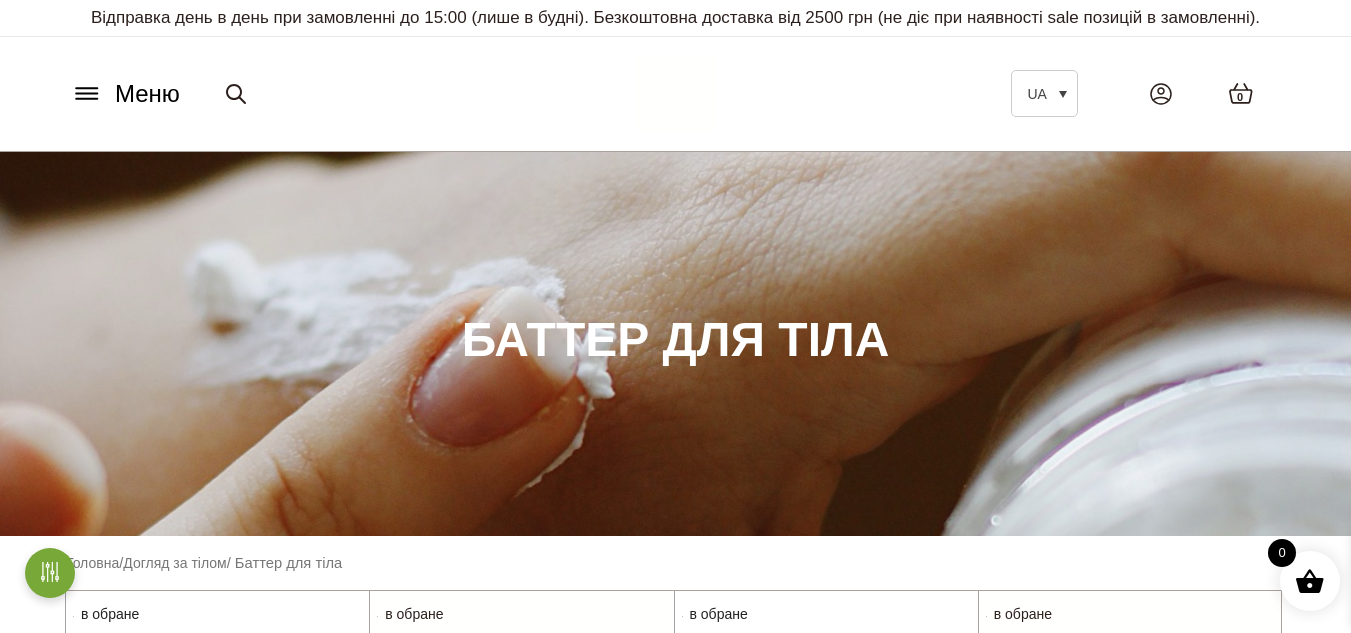 scroll, scrollTop: 0, scrollLeft: 0, axis: both 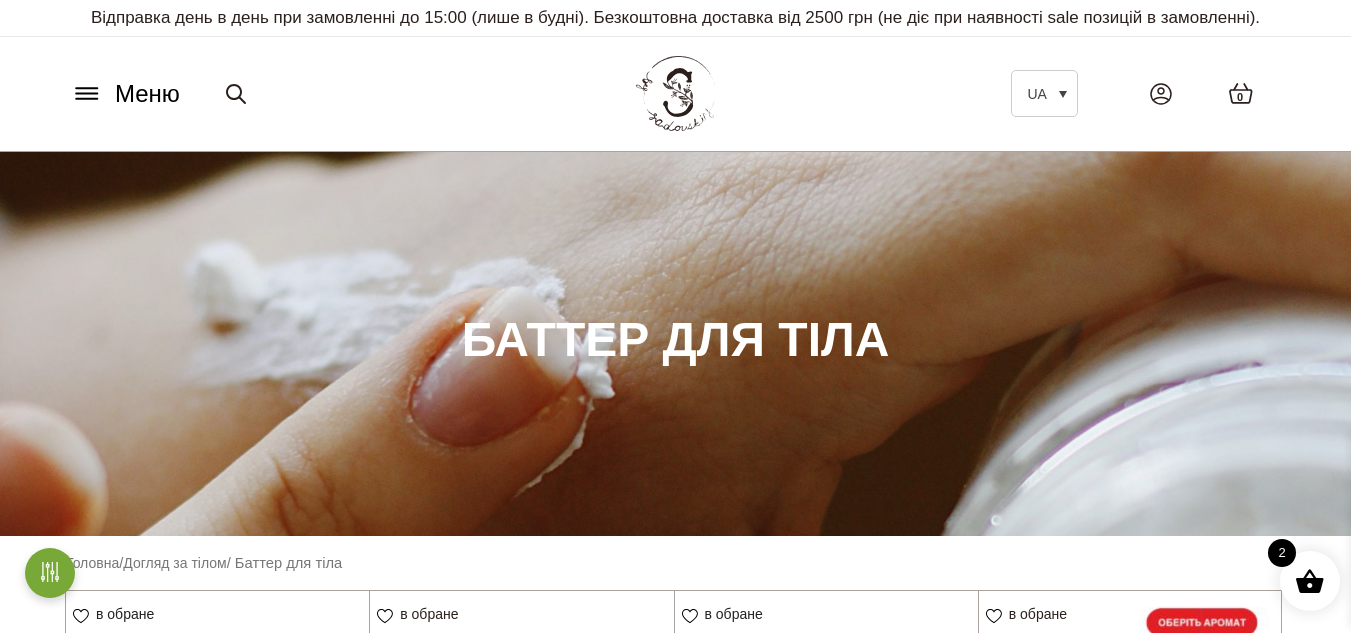 click 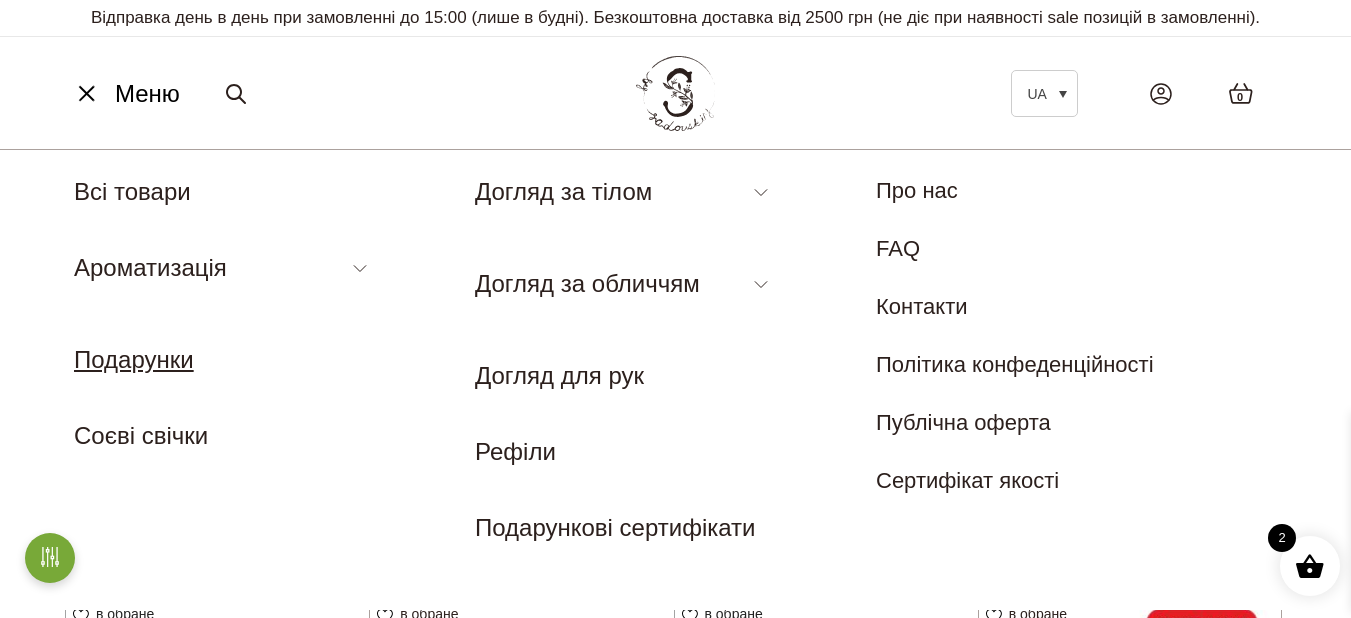 click on "Подарунки" at bounding box center (134, 359) 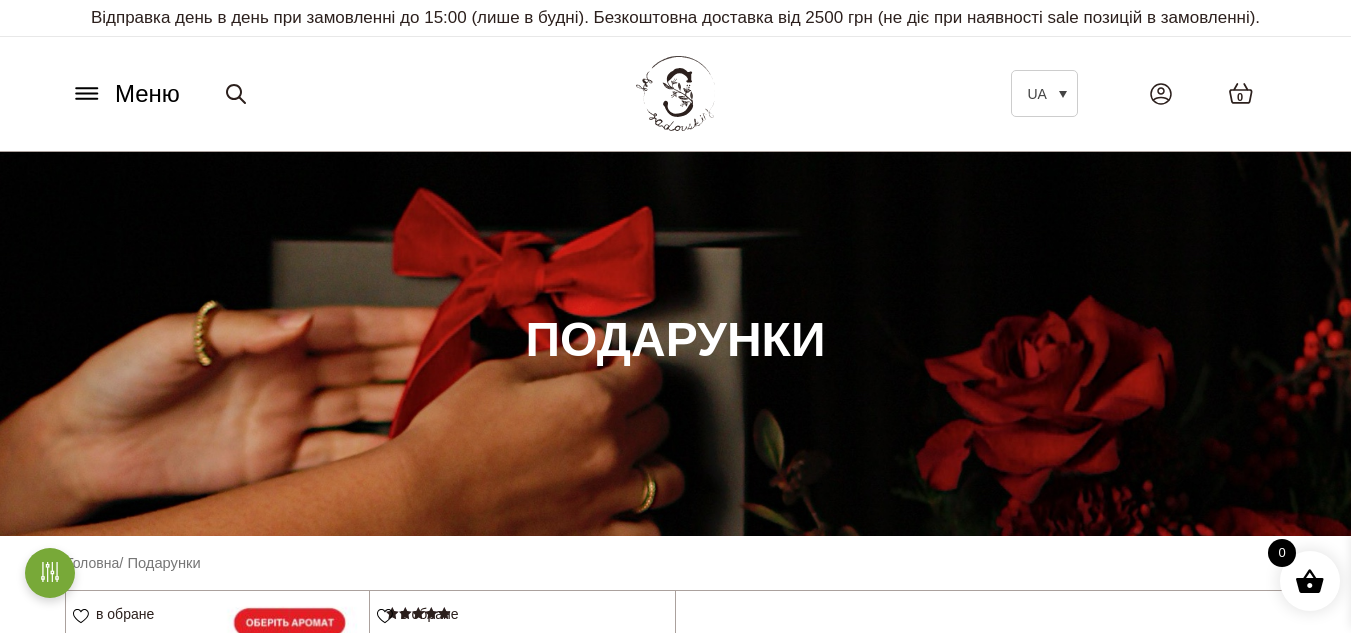 scroll, scrollTop: 0, scrollLeft: 0, axis: both 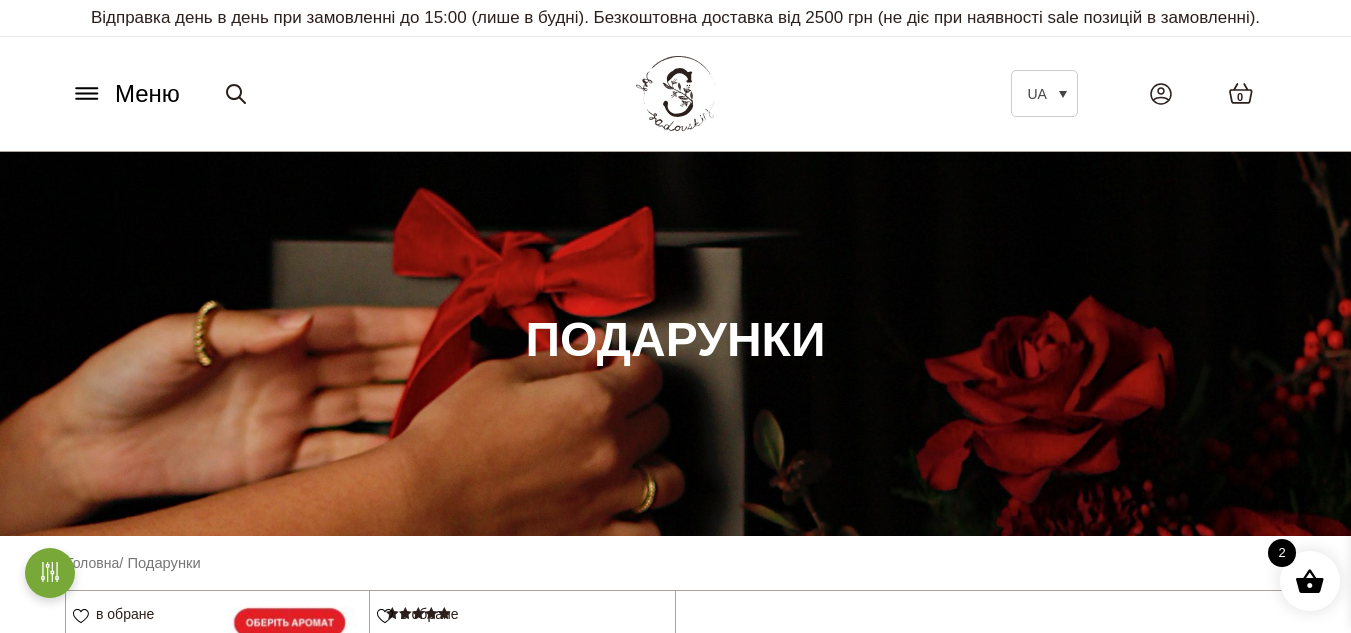 click 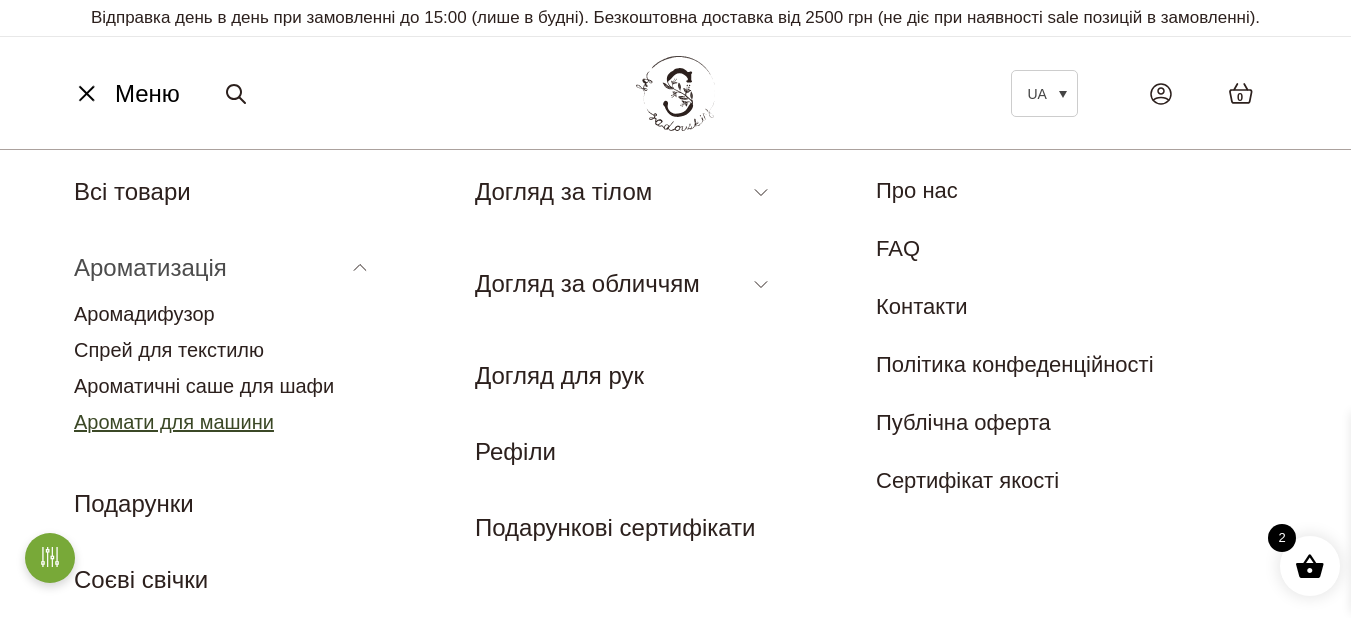 click on "Аромати для машини" at bounding box center (174, 422) 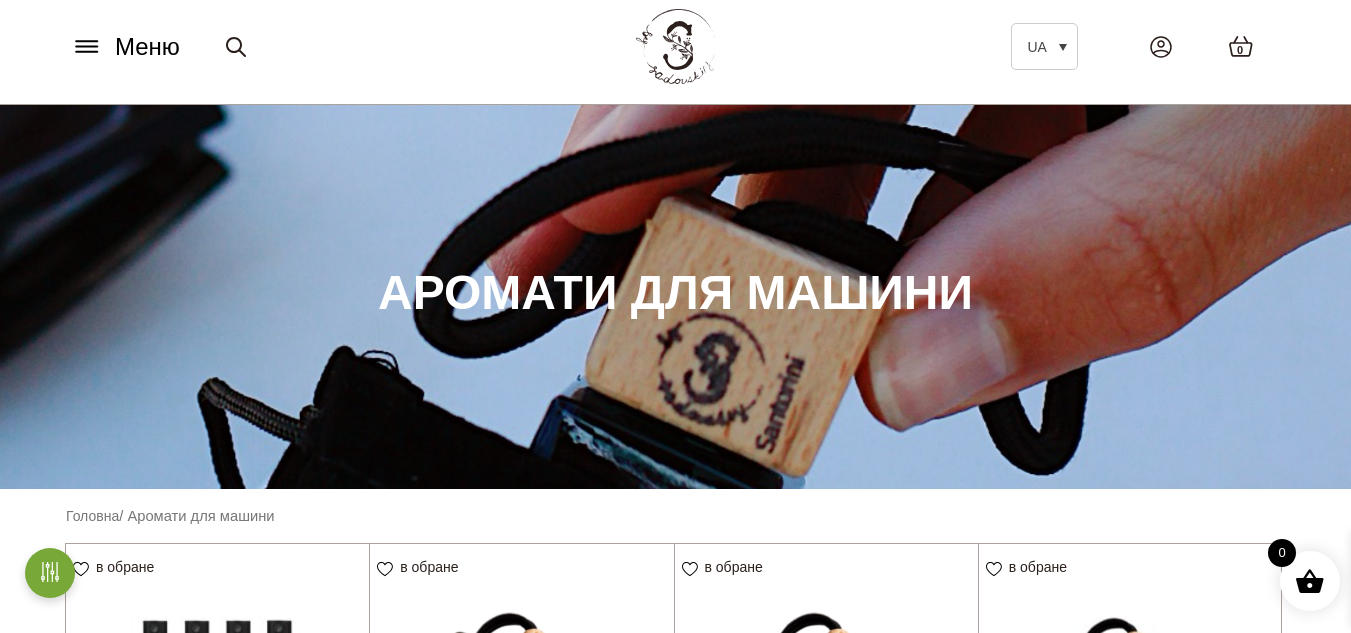 scroll, scrollTop: 400, scrollLeft: 0, axis: vertical 